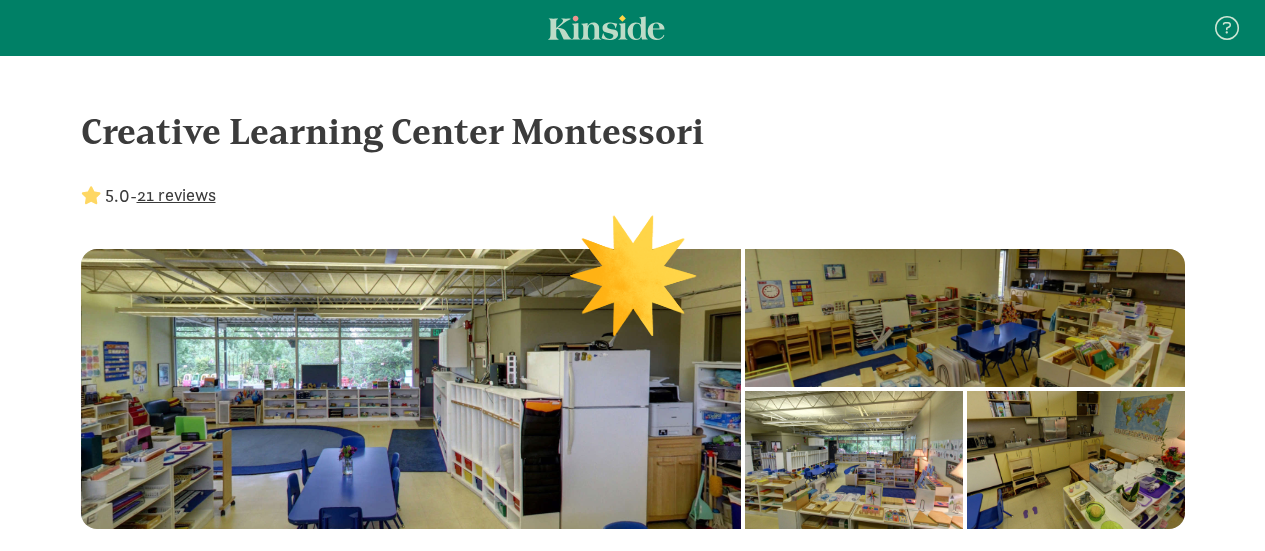 scroll, scrollTop: 0, scrollLeft: 0, axis: both 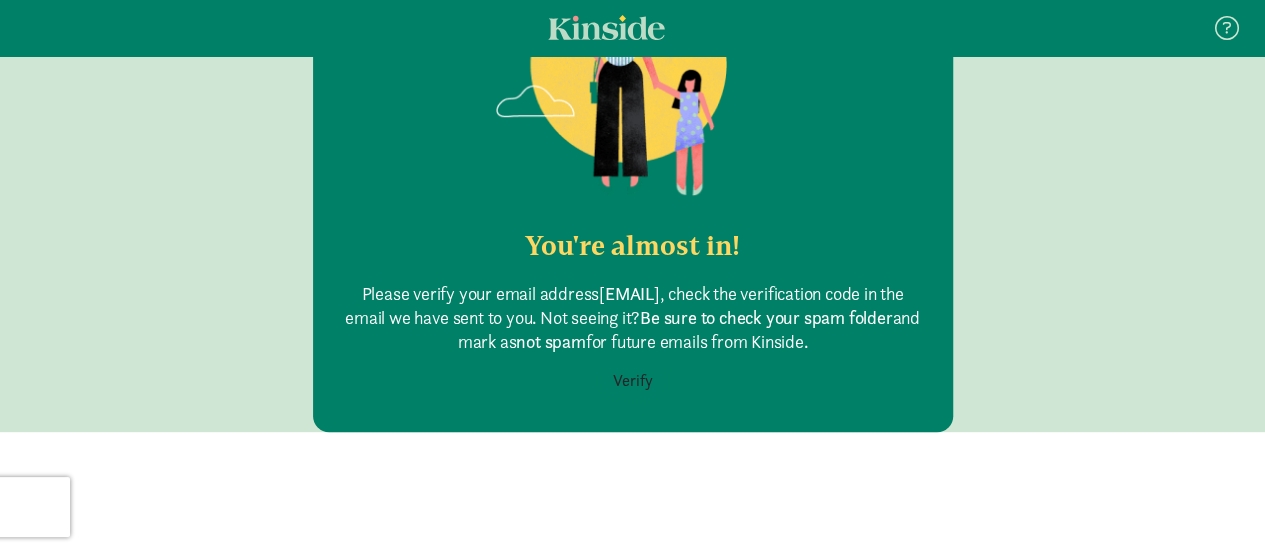click on "Verify" at bounding box center [633, 381] 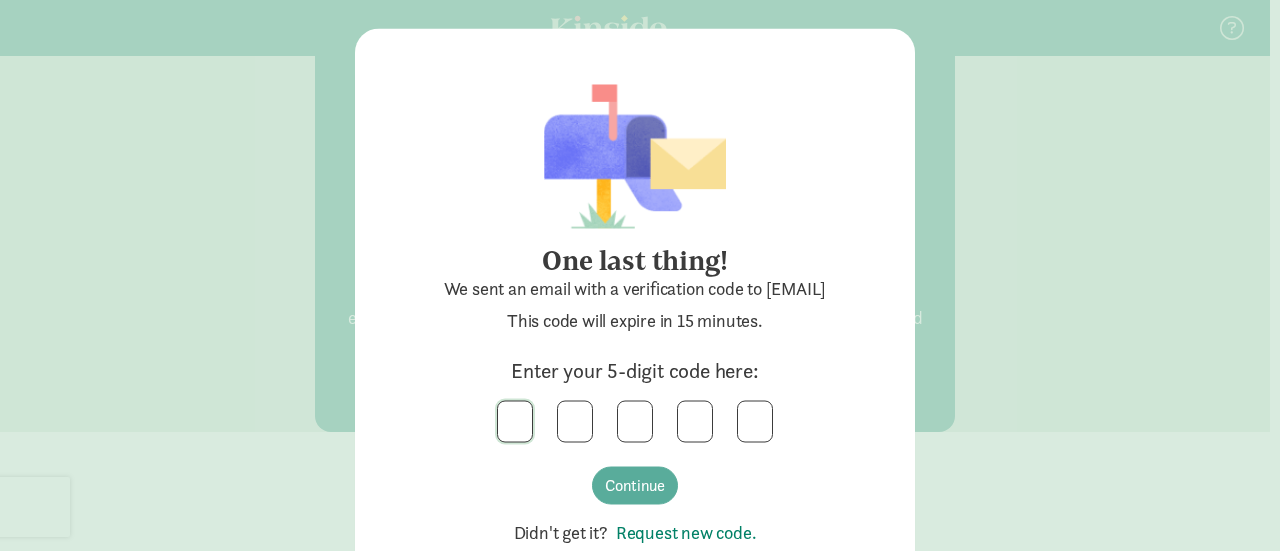 click 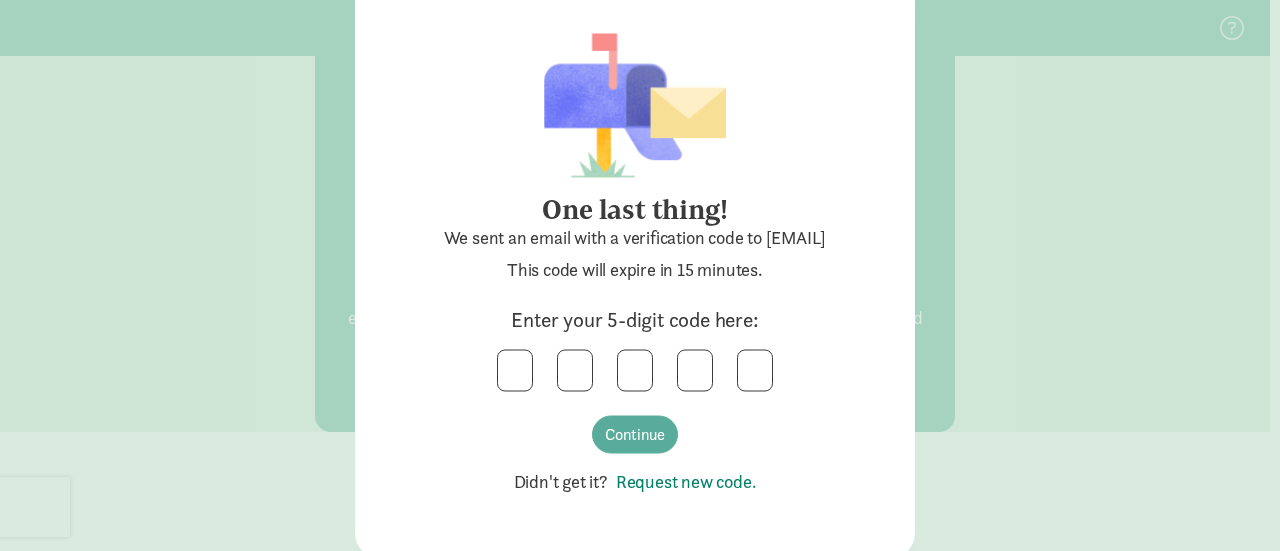 scroll, scrollTop: 80, scrollLeft: 0, axis: vertical 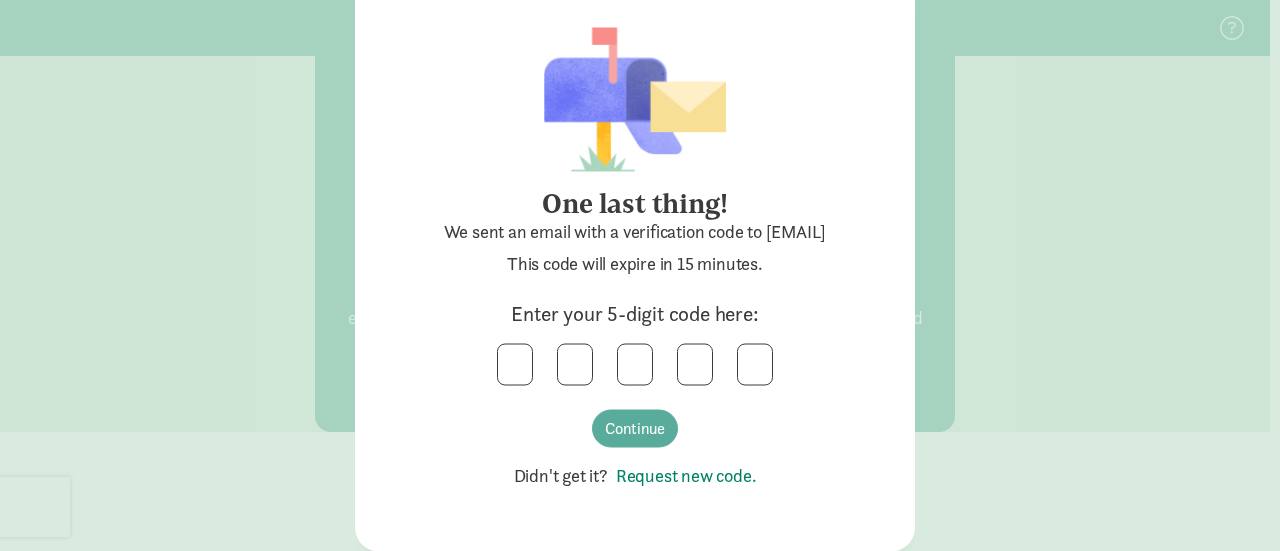 click on "Request new code." at bounding box center (682, 474) 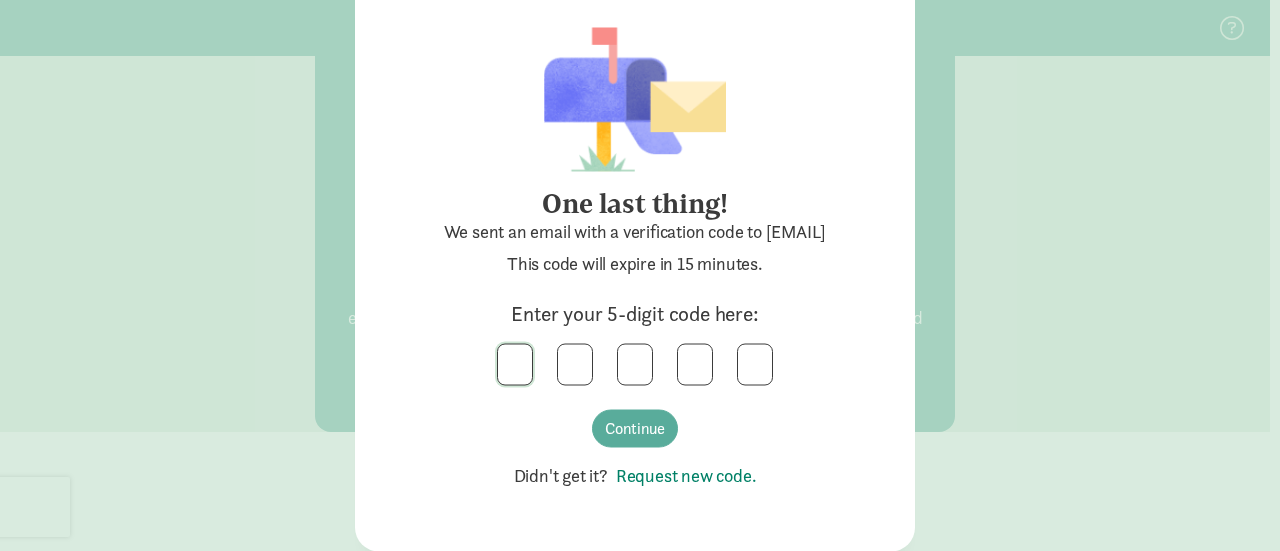 click 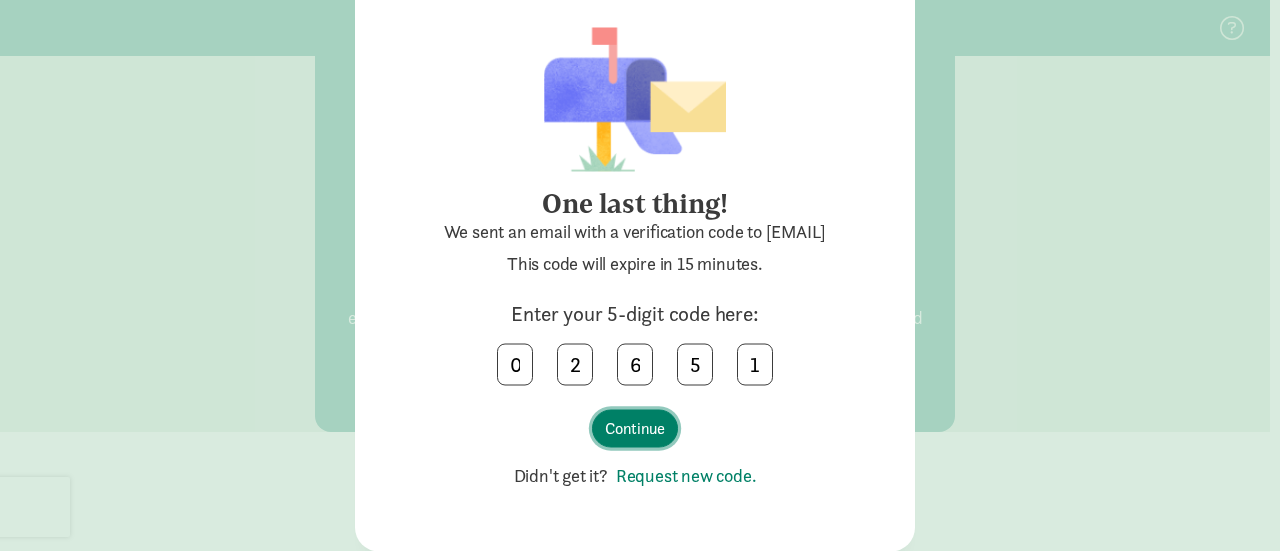 click on "Continue" at bounding box center [635, 428] 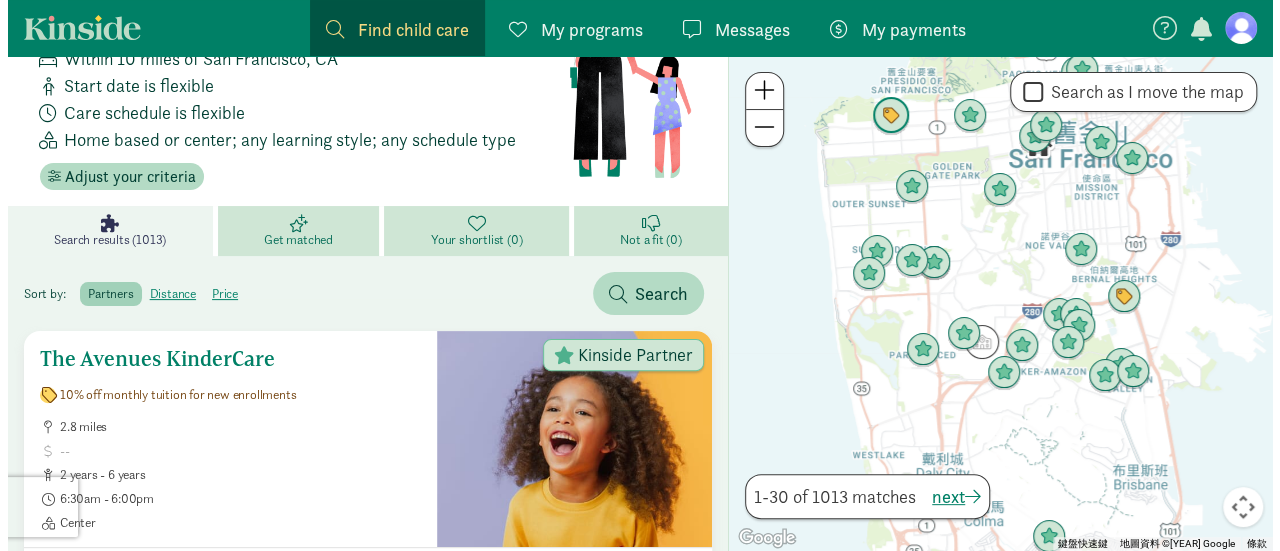 scroll, scrollTop: 0, scrollLeft: 0, axis: both 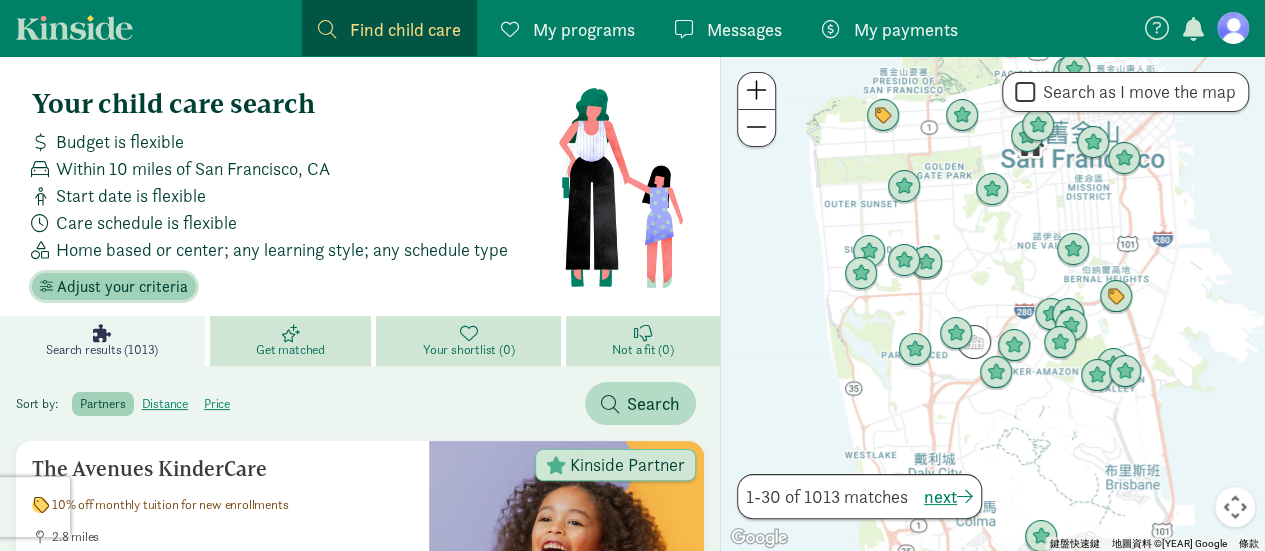 click on "Adjust your criteria" at bounding box center (122, 287) 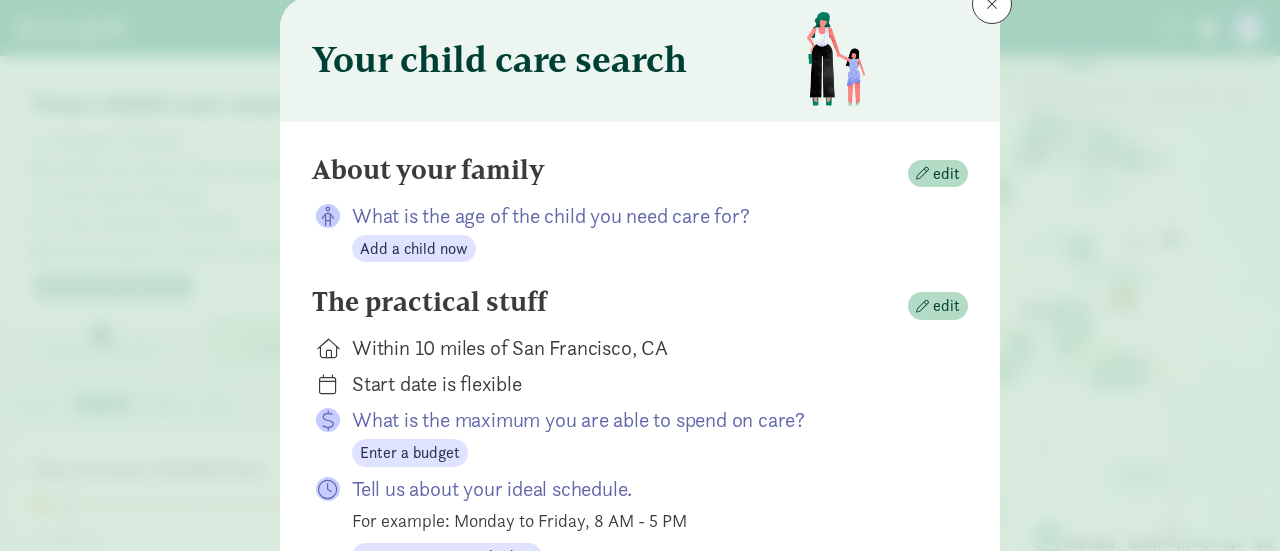 scroll, scrollTop: 100, scrollLeft: 0, axis: vertical 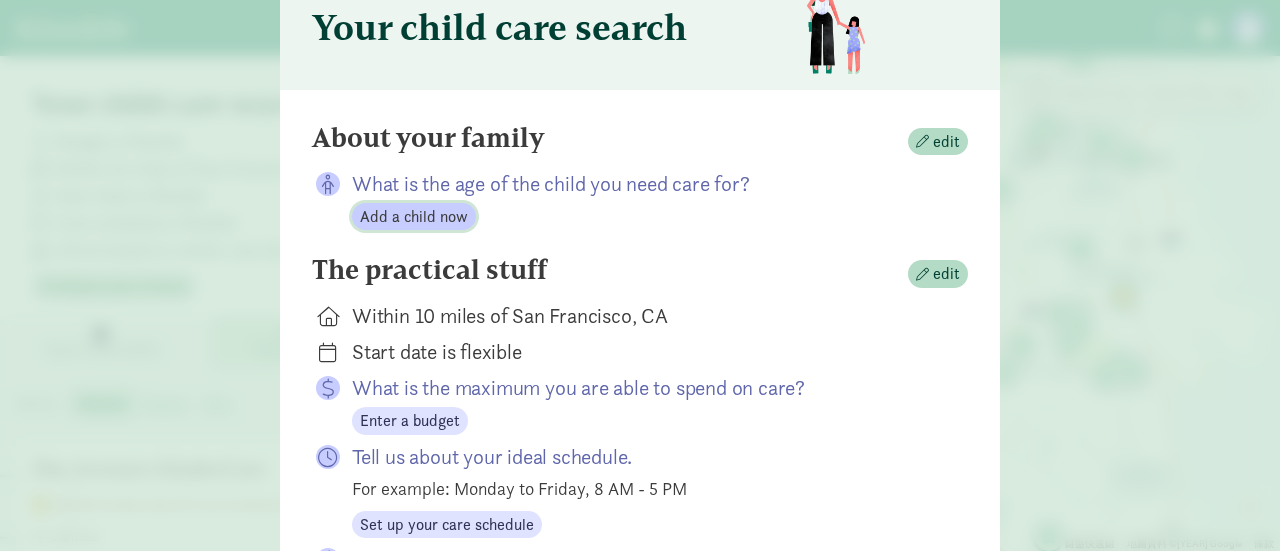click on "Add a child now" at bounding box center [414, 217] 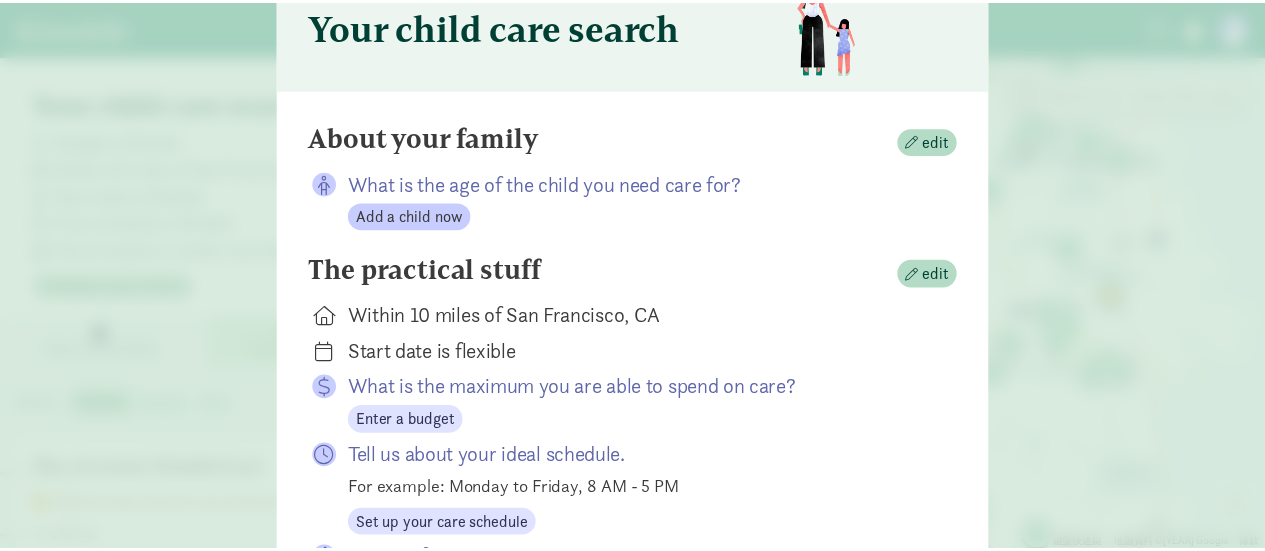 scroll, scrollTop: 0, scrollLeft: 0, axis: both 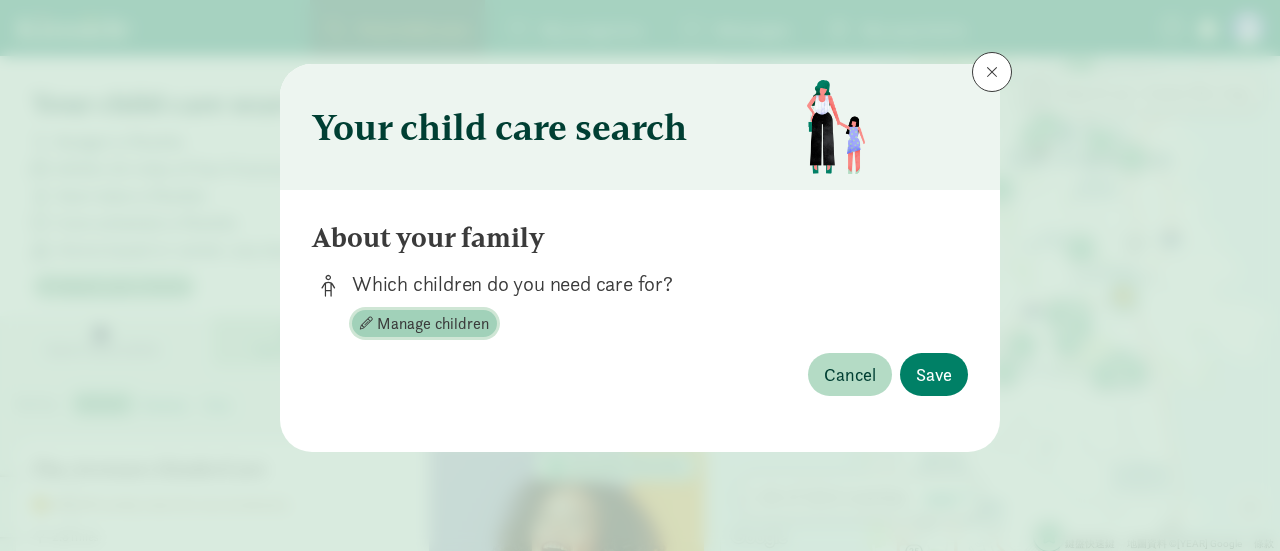 click on "Manage children" at bounding box center (433, 324) 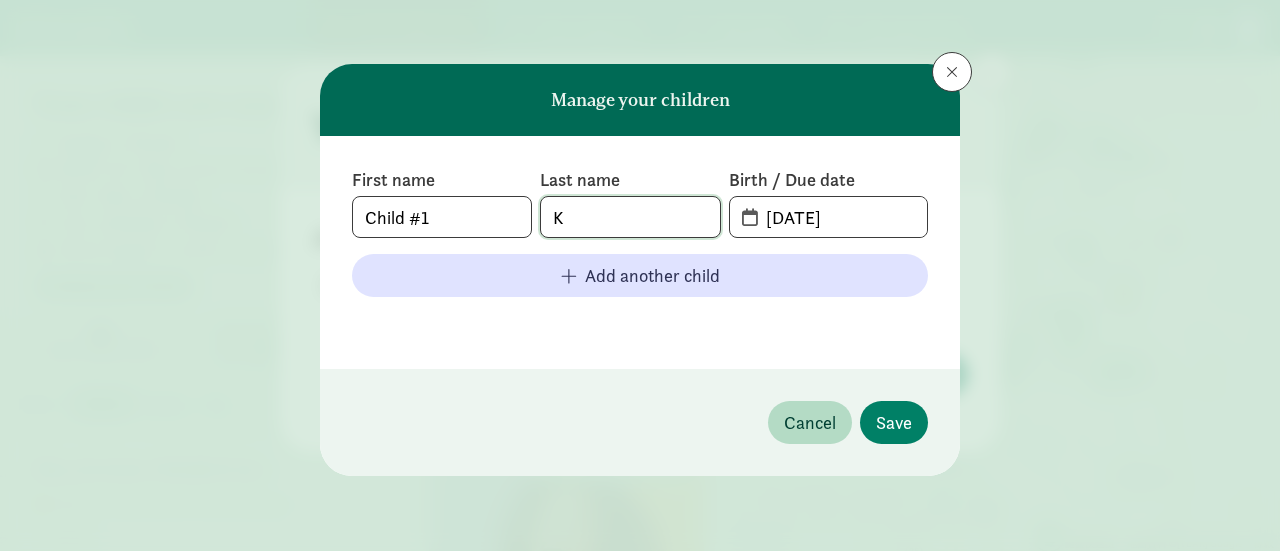 click on "K" 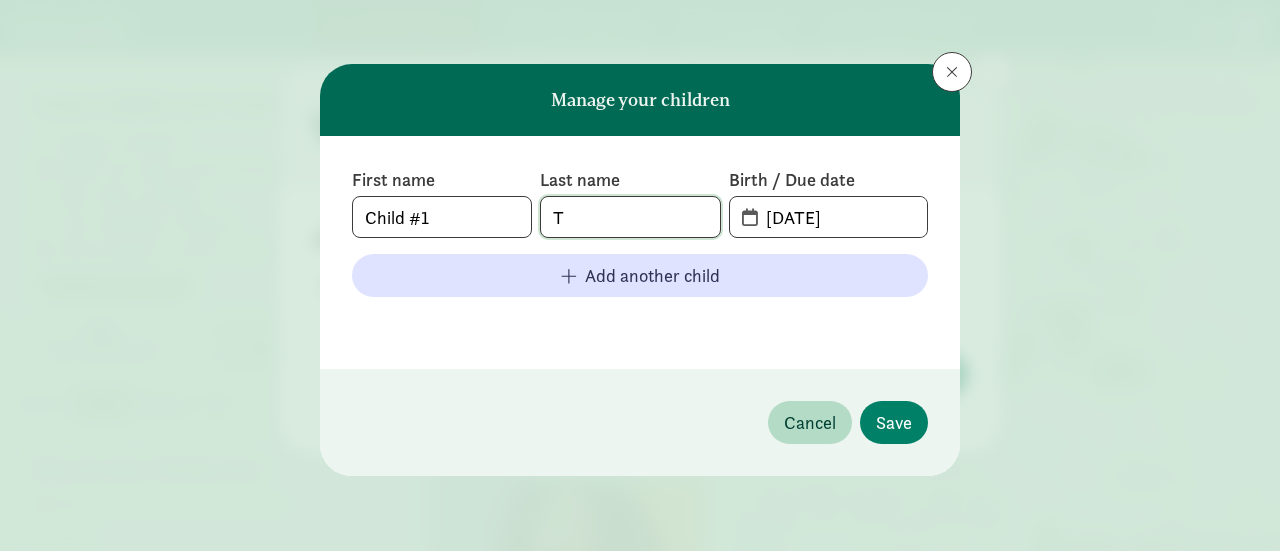 type on "T" 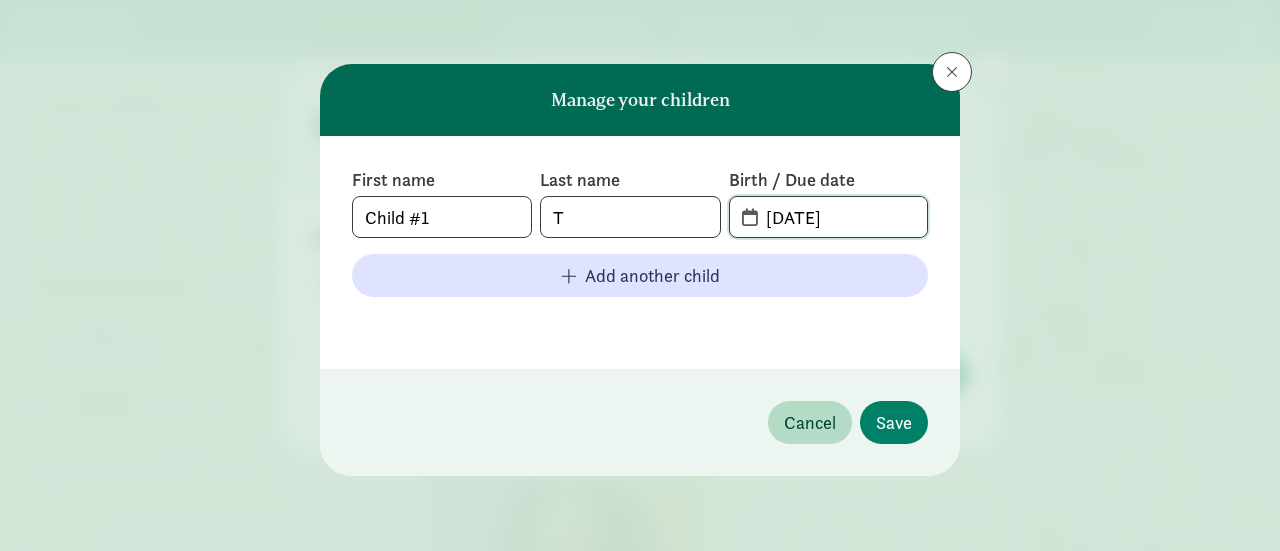 click on "[DATE]" 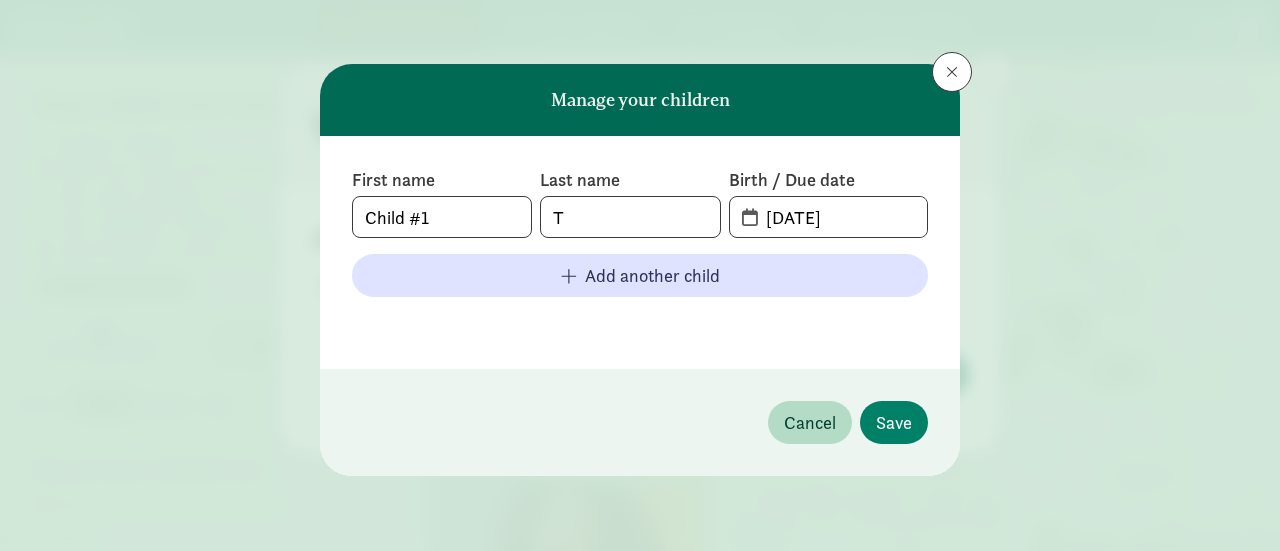 click on "08-08-2025" at bounding box center (828, 217) 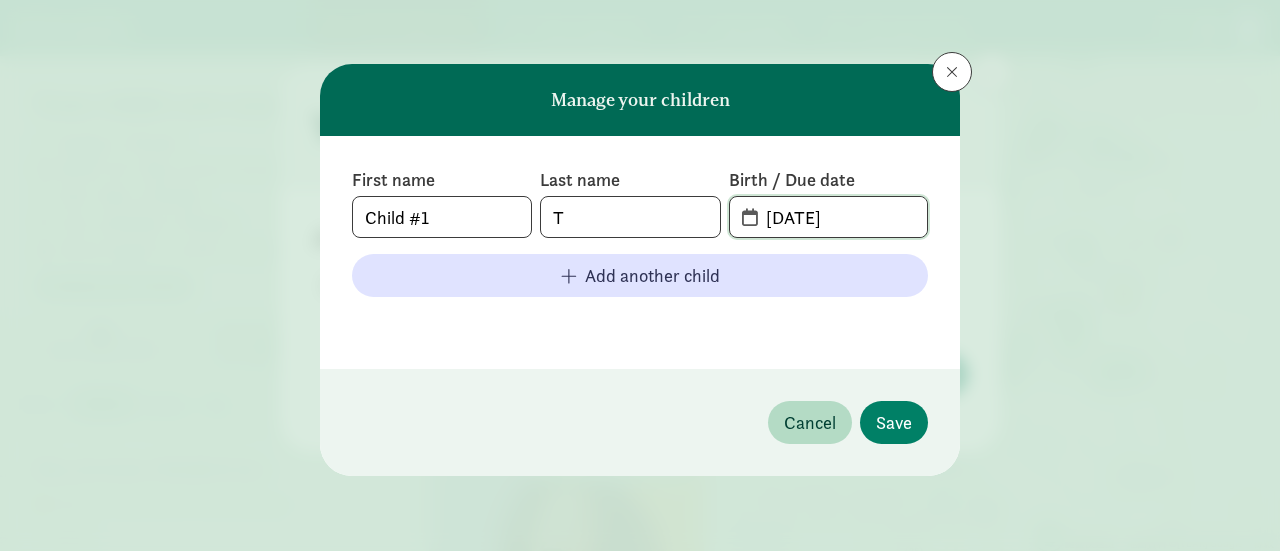 click on "08-08-2025" 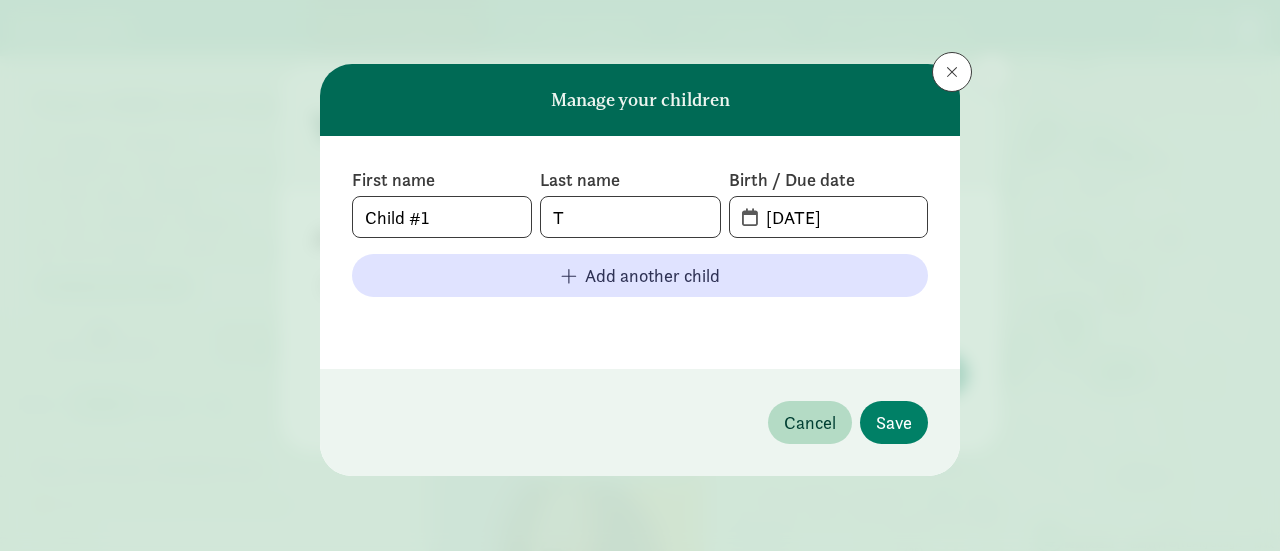 click on "Cancel
Save" at bounding box center [640, 422] 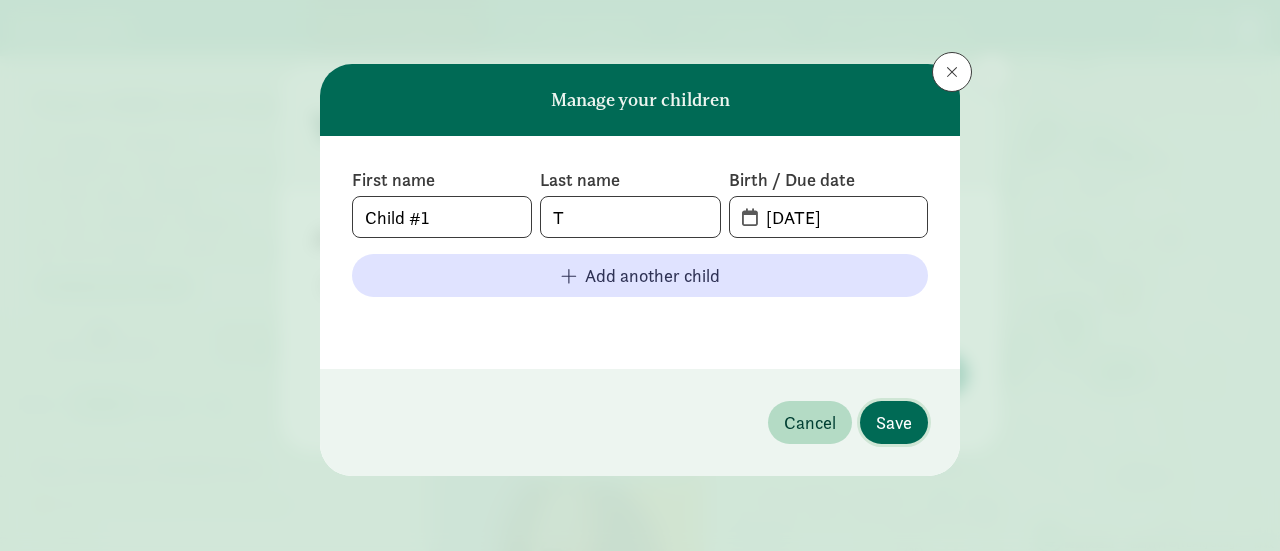 click on "Save" at bounding box center [894, 422] 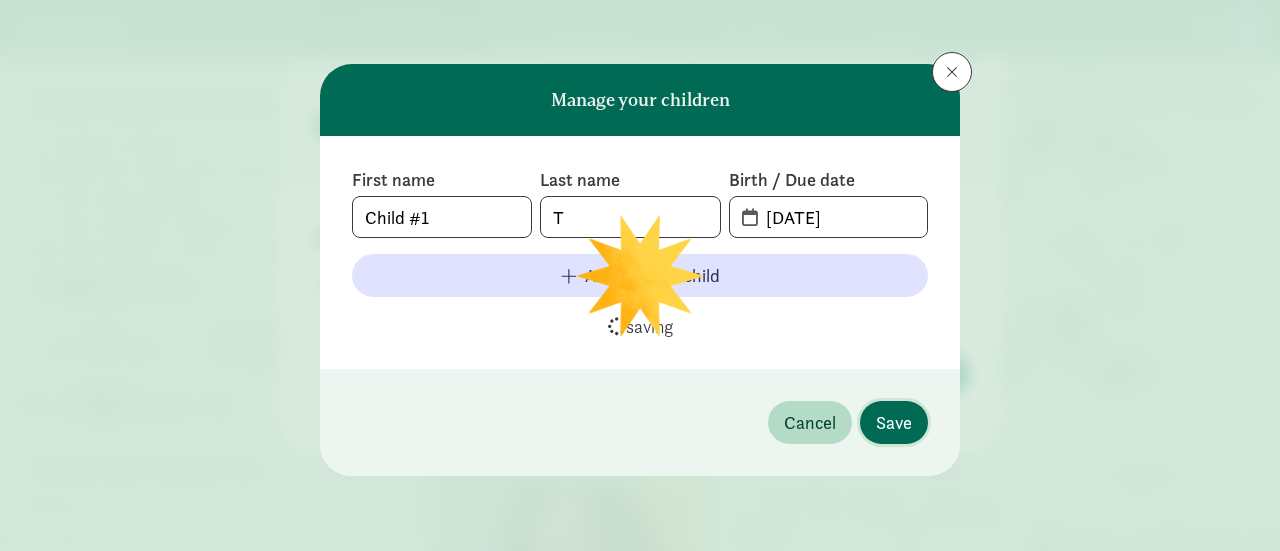 type 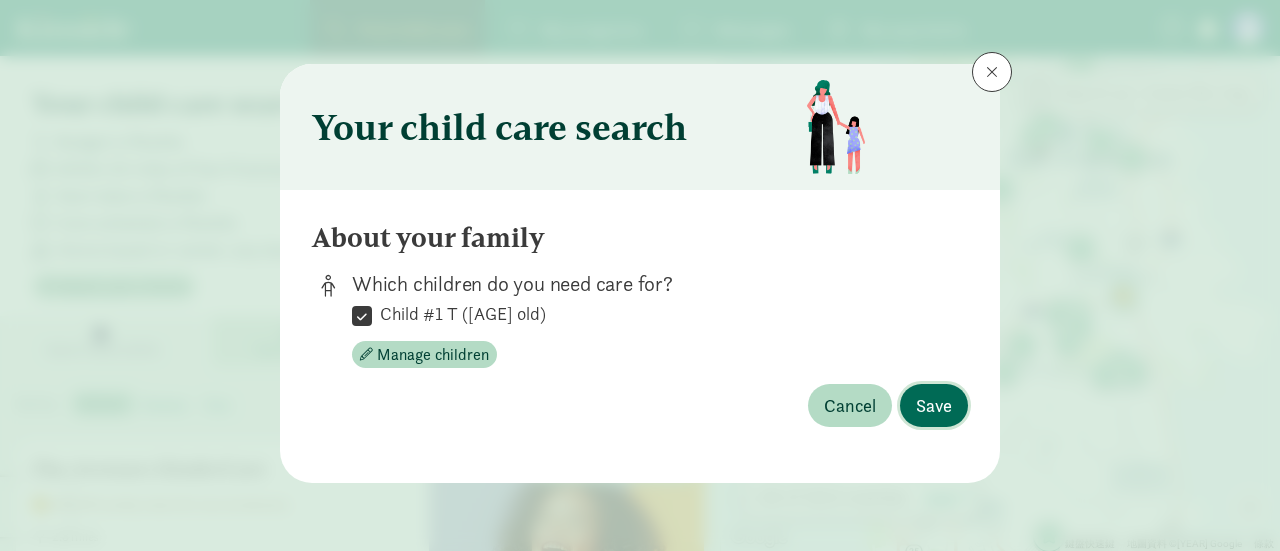 click on "Save" at bounding box center (934, 405) 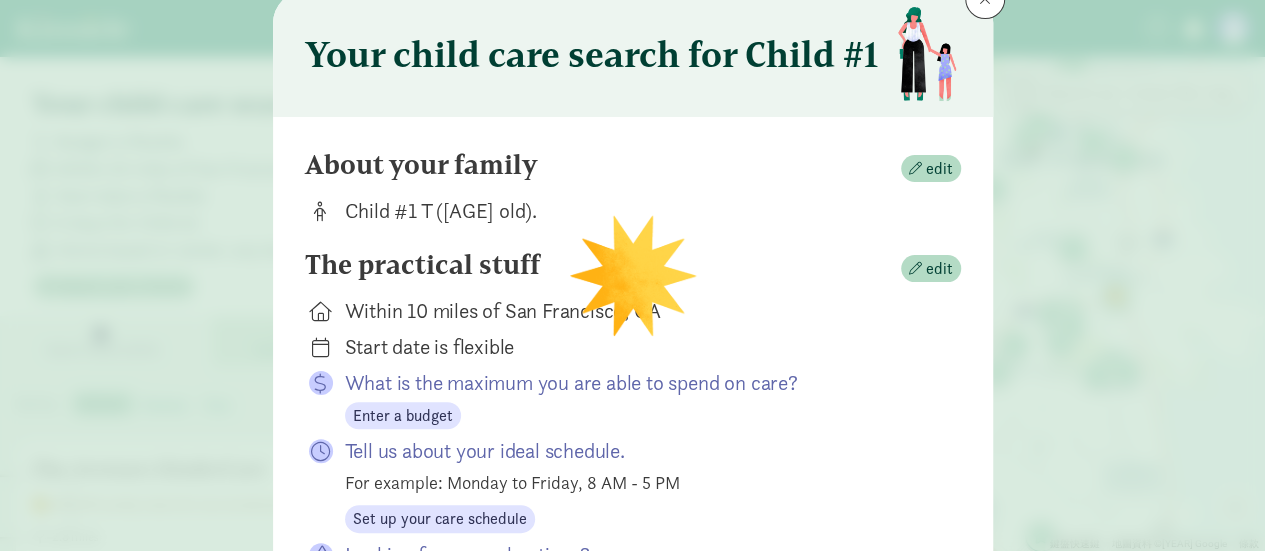 scroll, scrollTop: 100, scrollLeft: 0, axis: vertical 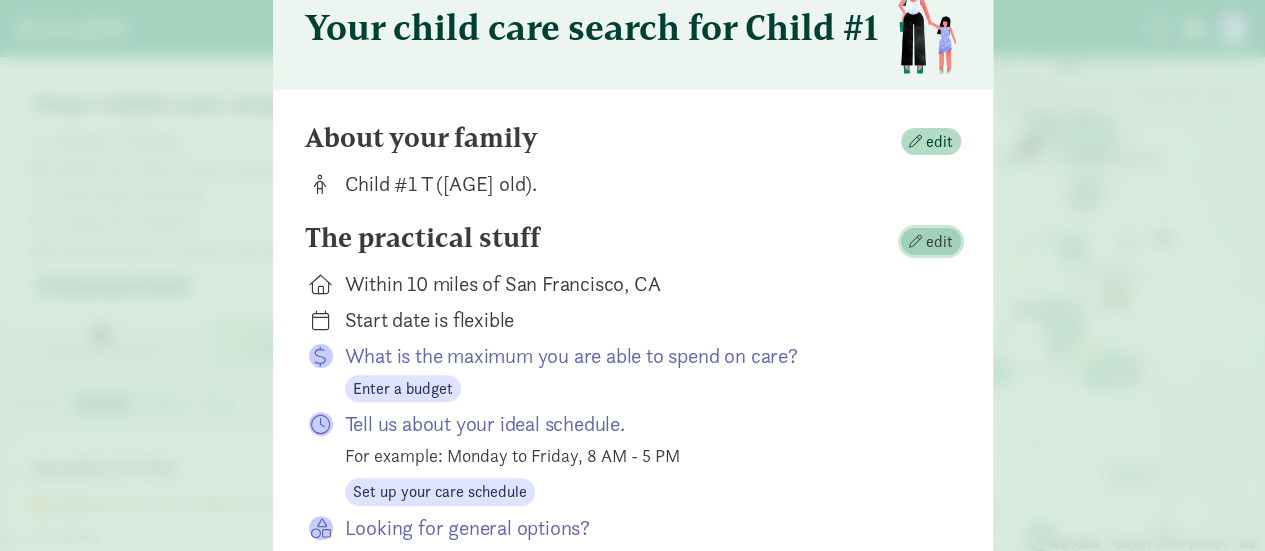 click on "edit" at bounding box center [931, 242] 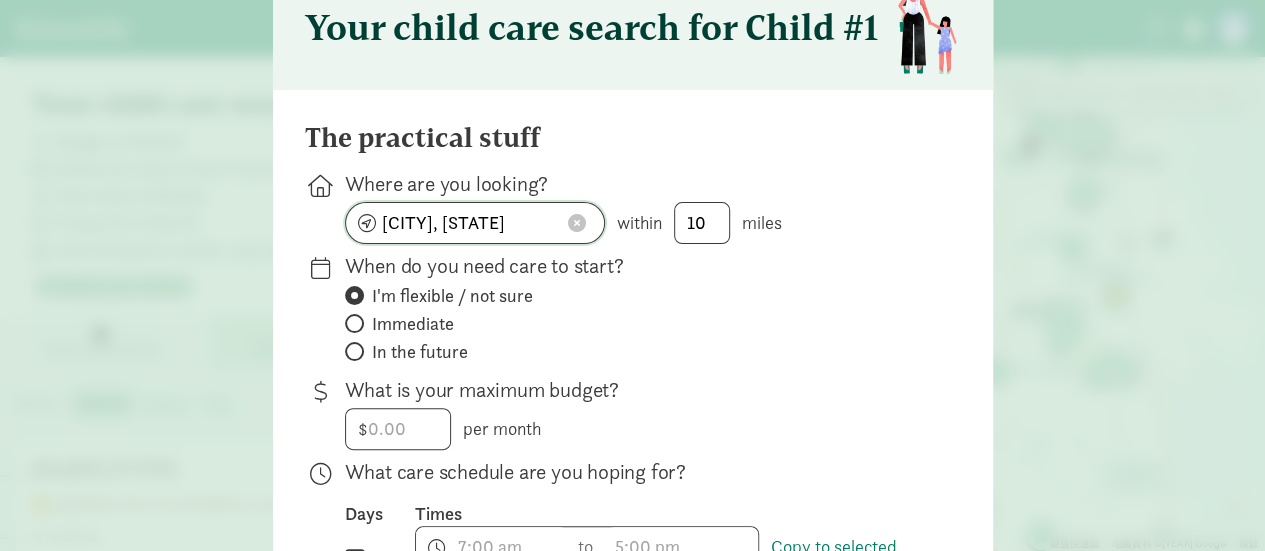 click at bounding box center (577, 223) 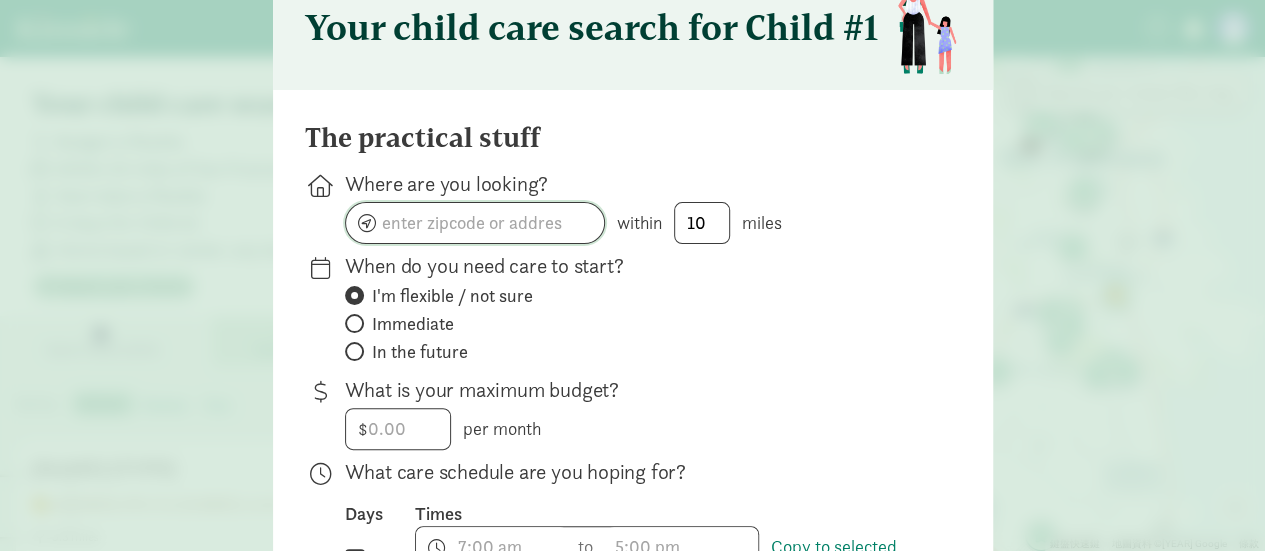 click 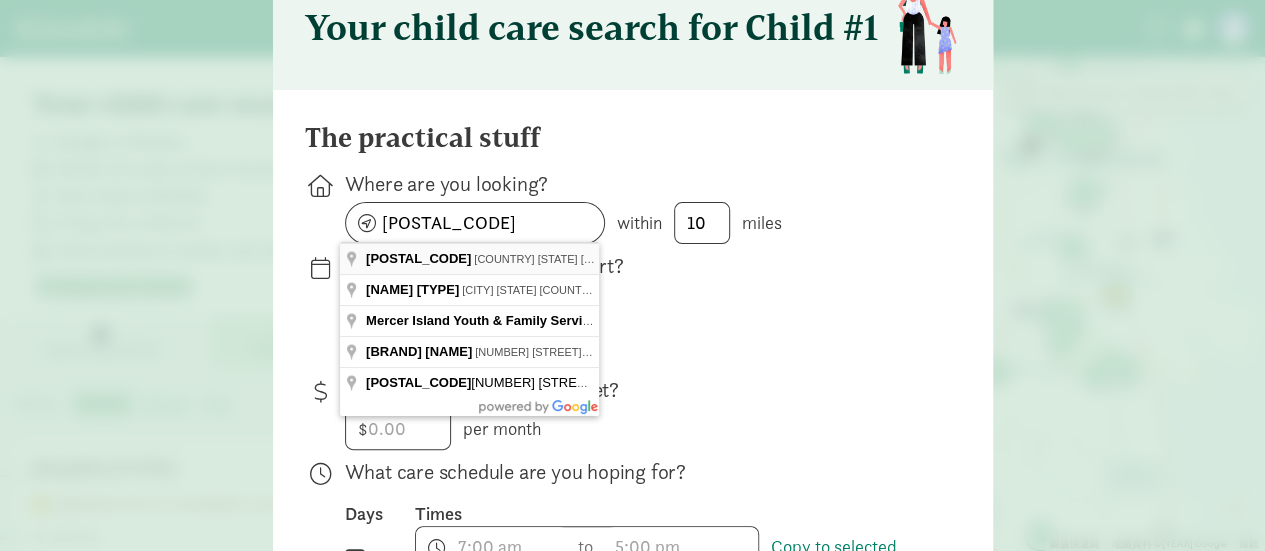type on "98040美國華盛頓默瑟島" 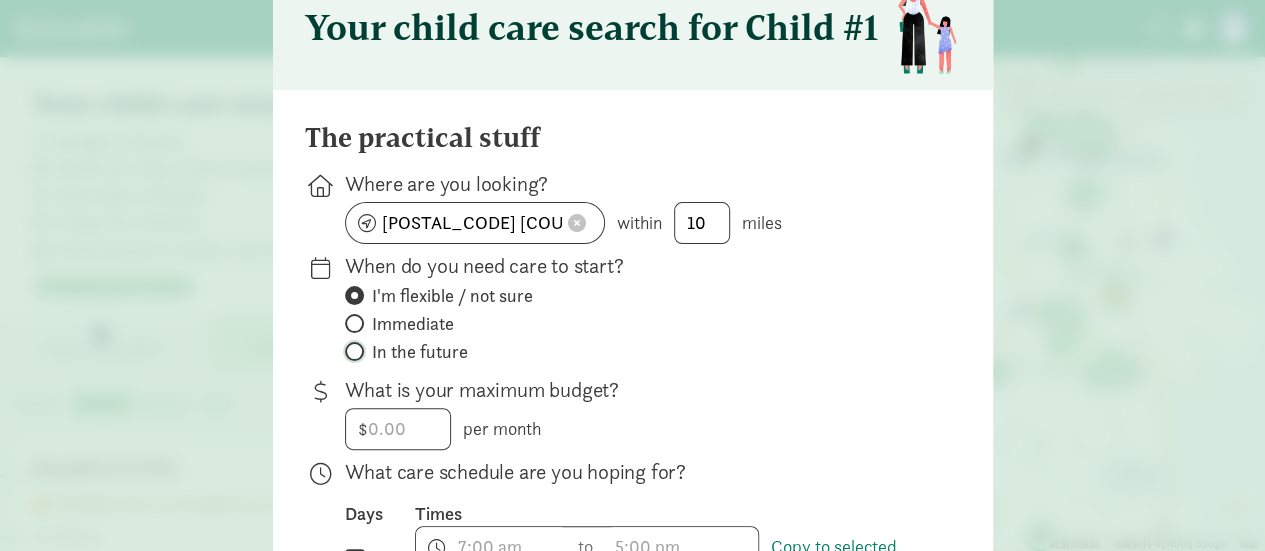 click on "In the future" at bounding box center [351, 351] 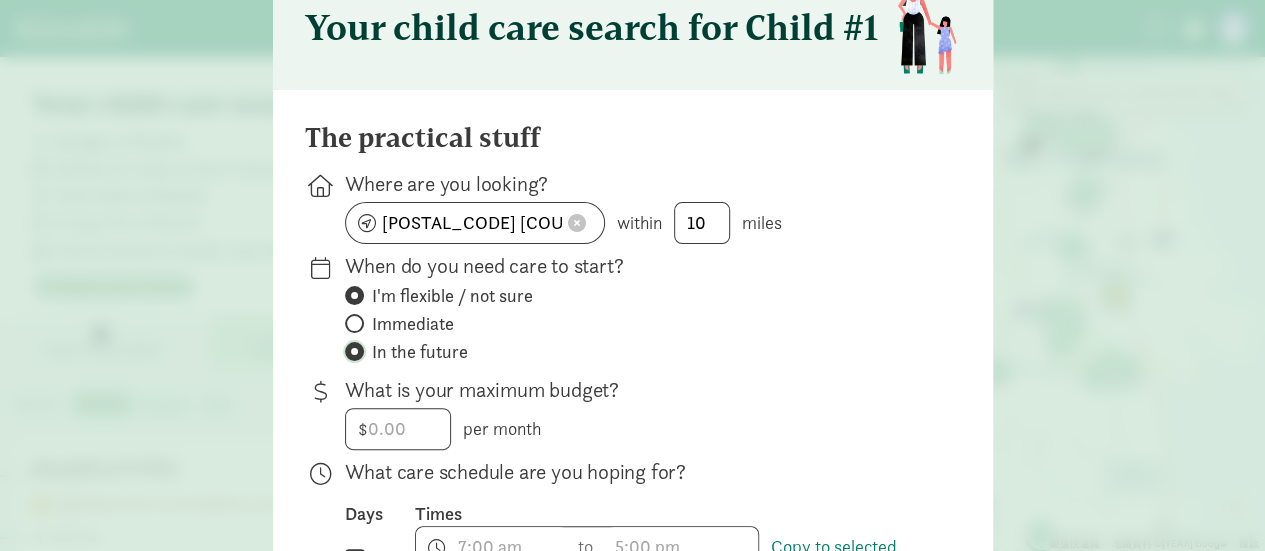 radio on "false" 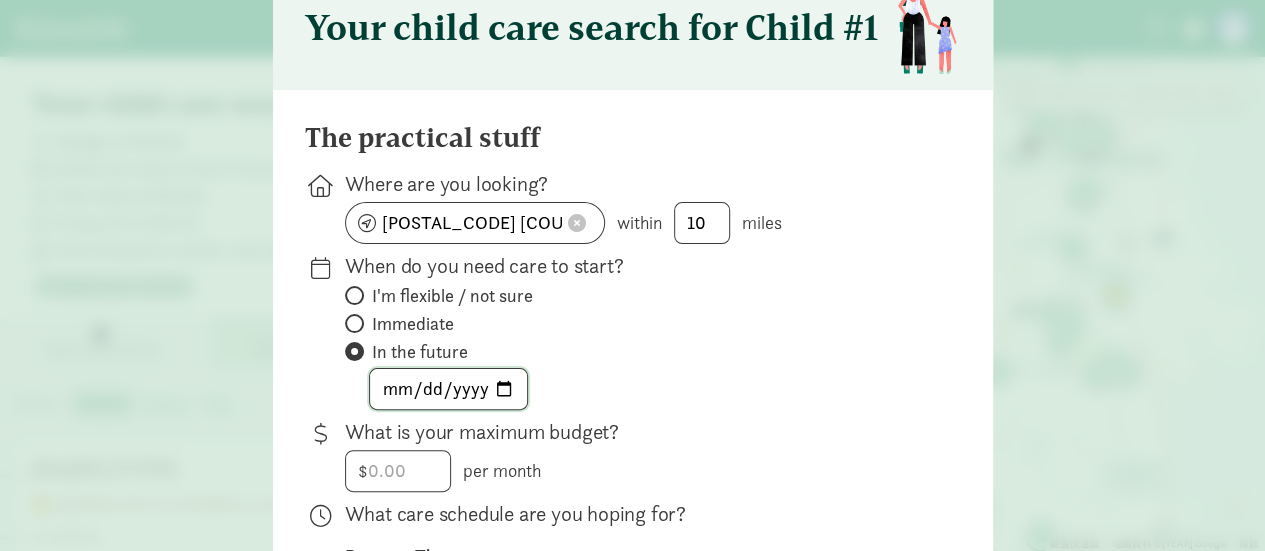 click 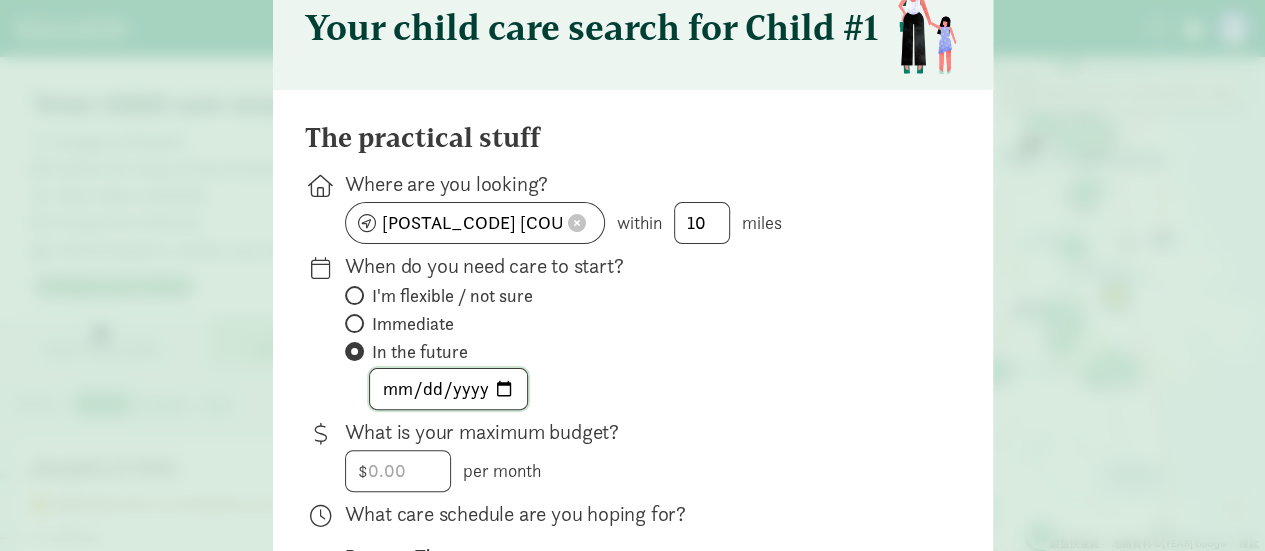 drag, startPoint x: 420, startPoint y: 392, endPoint x: 465, endPoint y: 393, distance: 45.01111 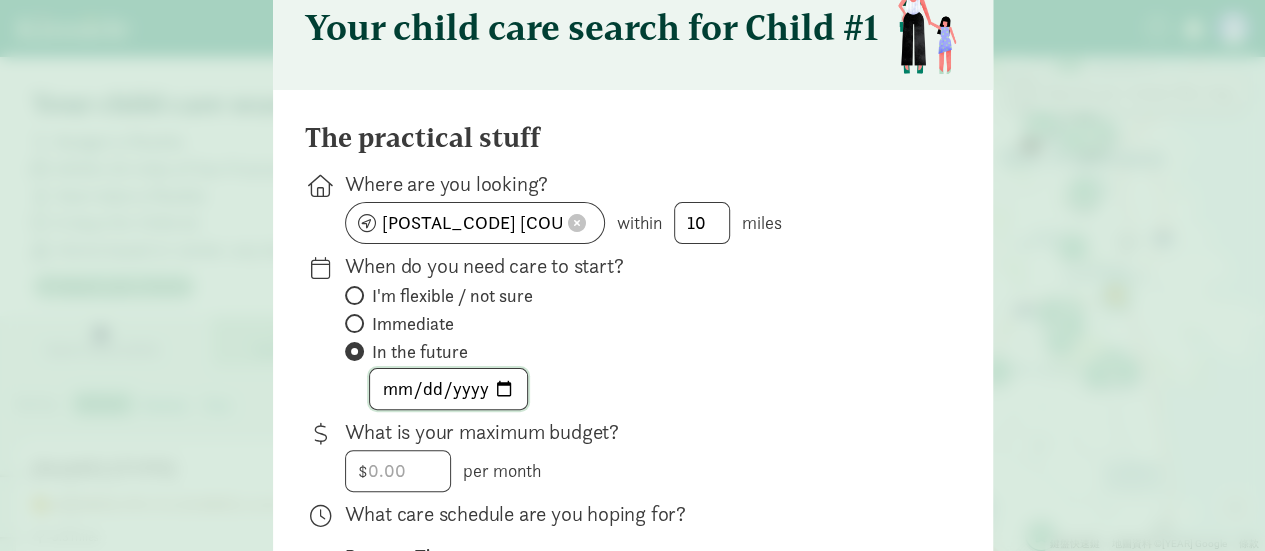 type on "2026-07-01" 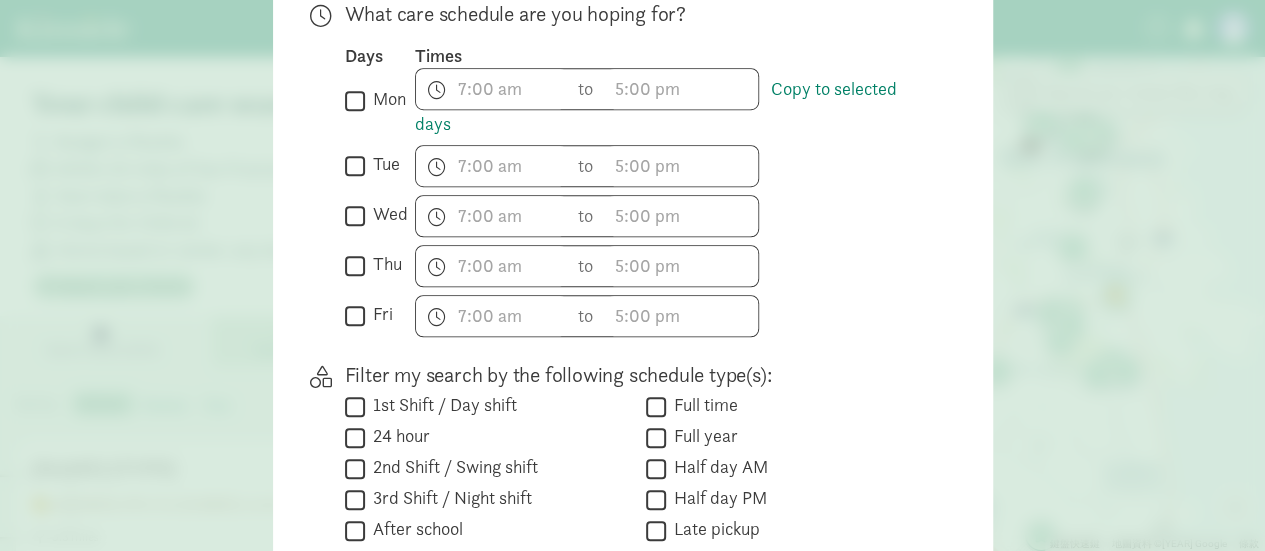 scroll, scrollTop: 700, scrollLeft: 0, axis: vertical 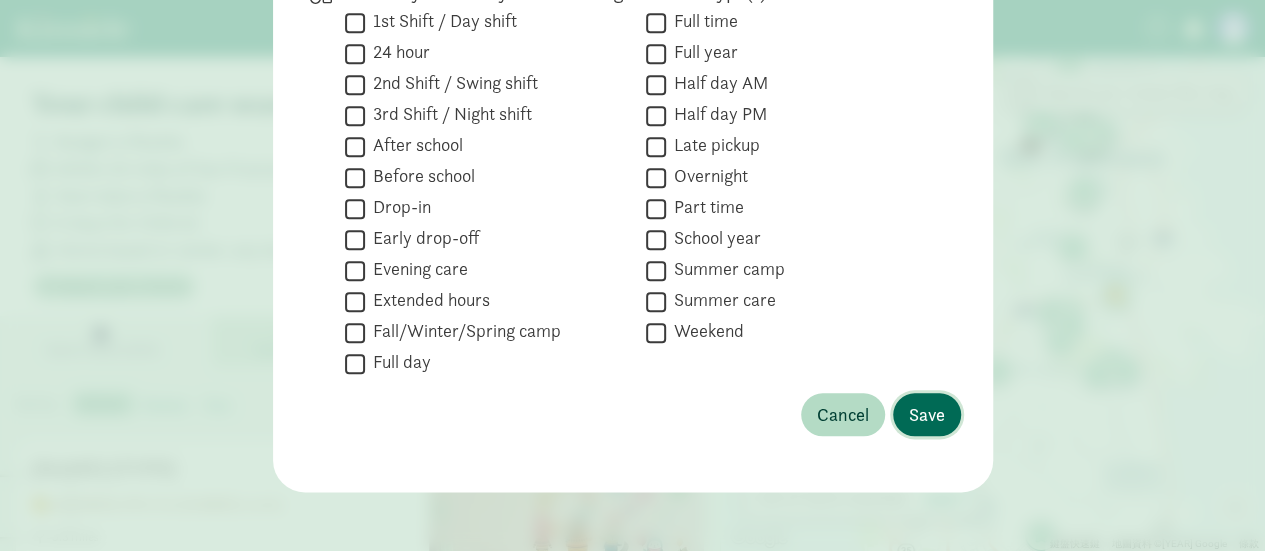 click on "Save" 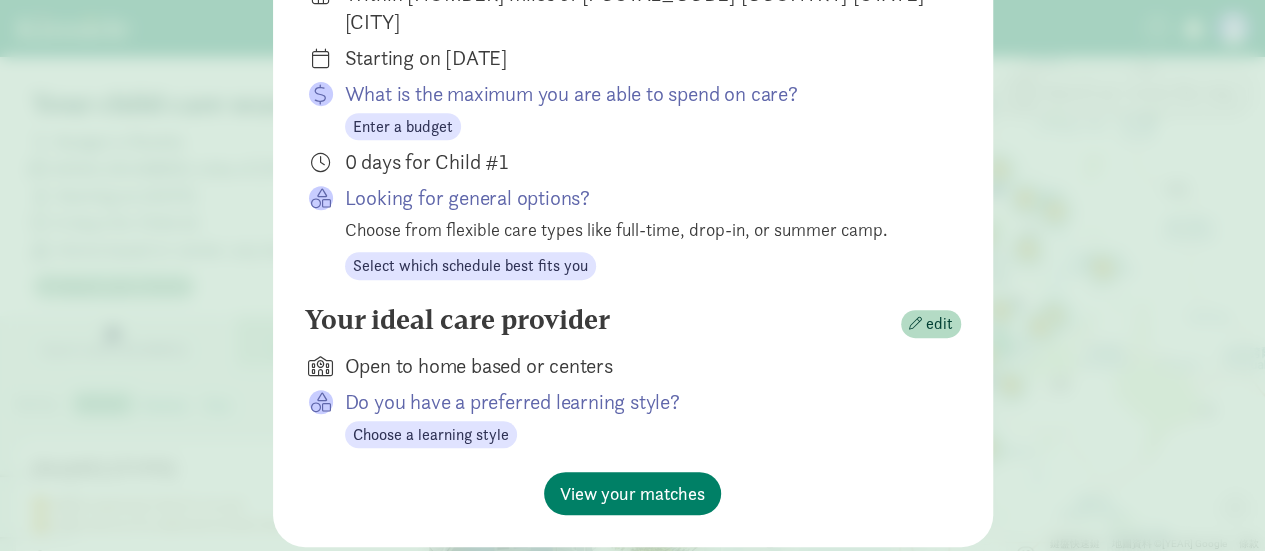scroll, scrollTop: 421, scrollLeft: 0, axis: vertical 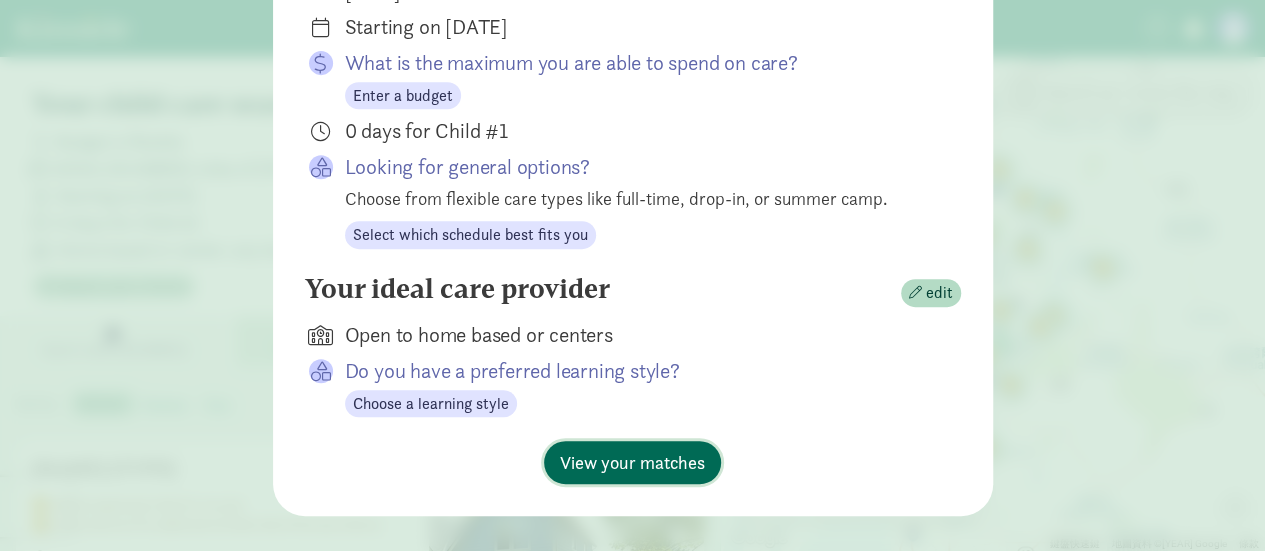 click on "View your matches" at bounding box center [632, 462] 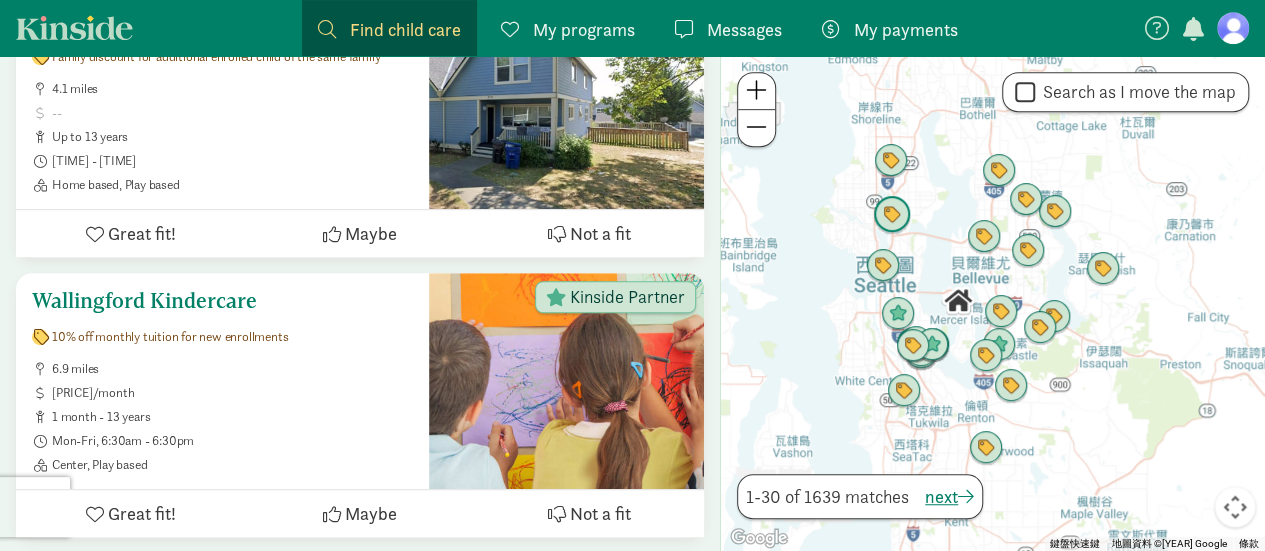 scroll, scrollTop: 500, scrollLeft: 0, axis: vertical 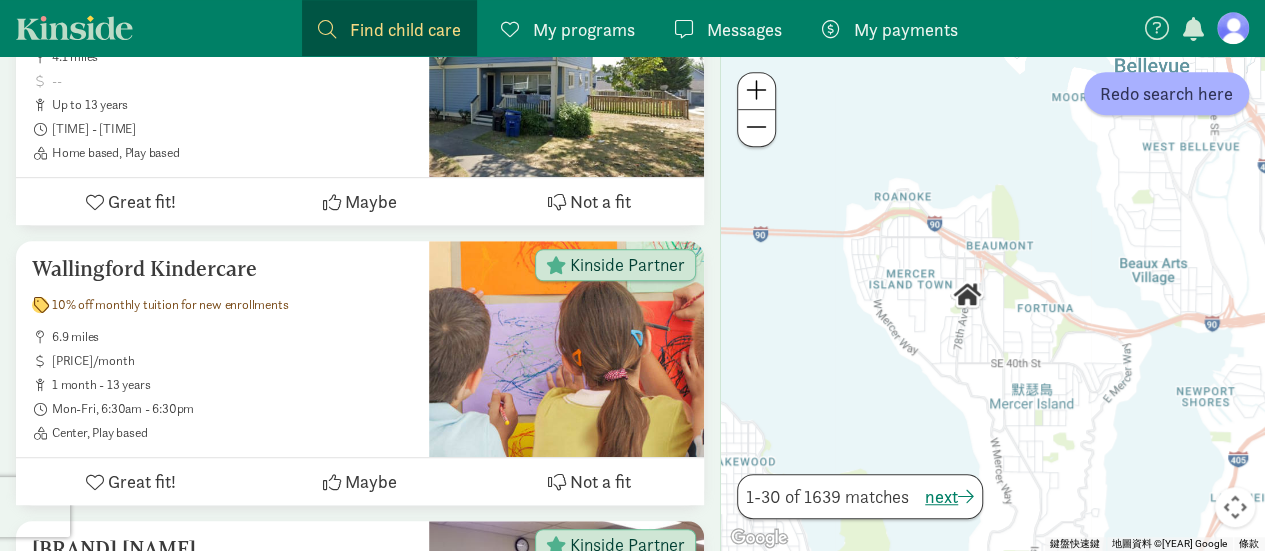 drag, startPoint x: 916, startPoint y: 232, endPoint x: 958, endPoint y: 421, distance: 193.61043 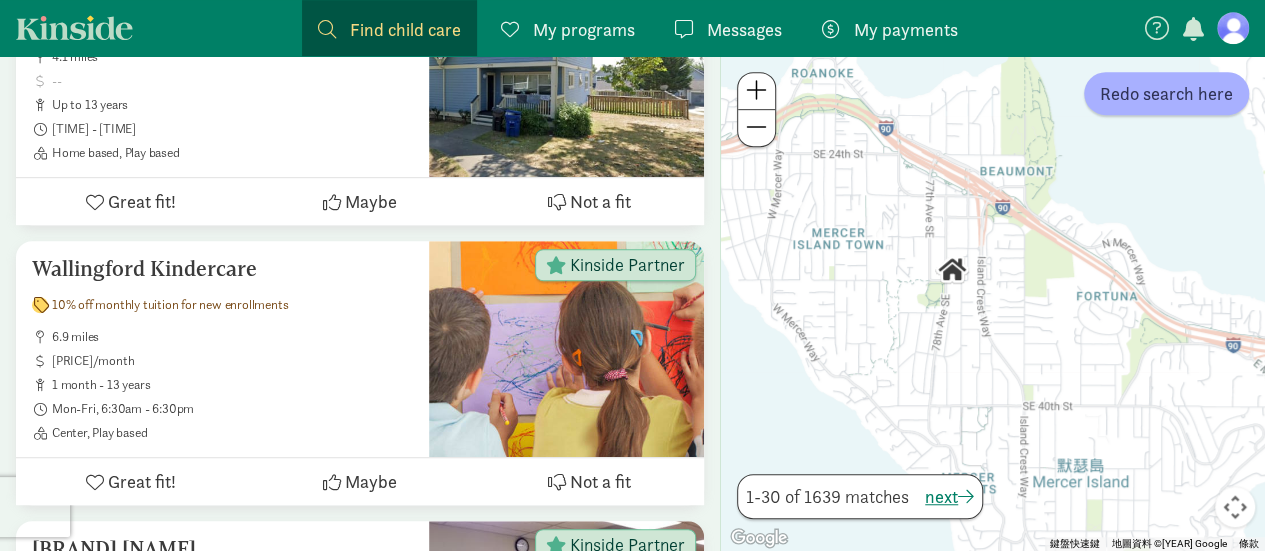 drag, startPoint x: 960, startPoint y: 400, endPoint x: 951, endPoint y: 429, distance: 30.364452 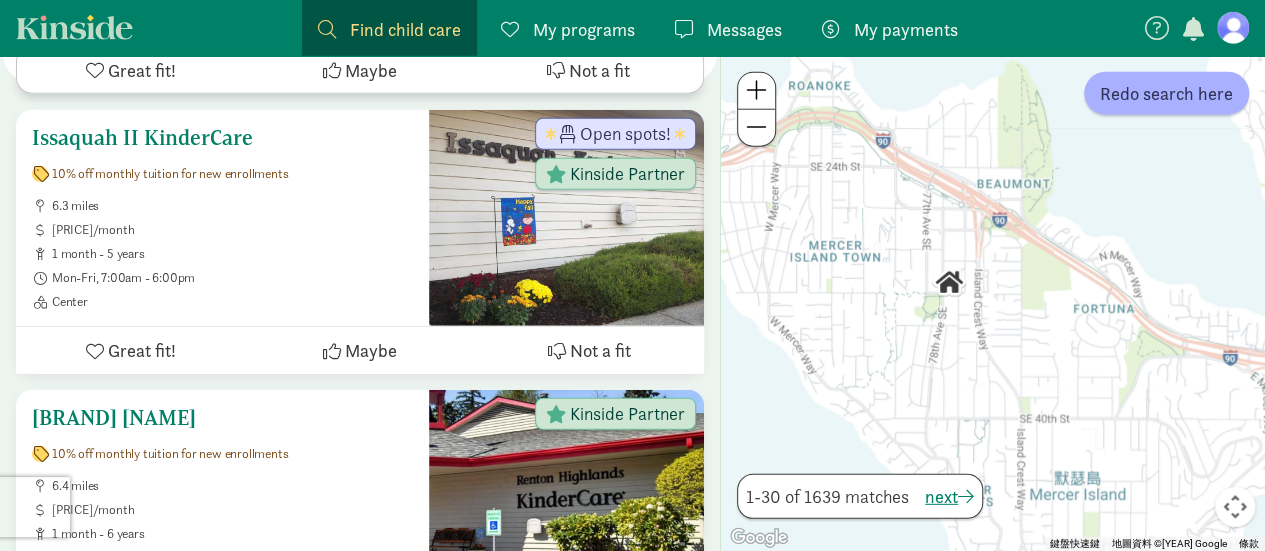 scroll, scrollTop: 2600, scrollLeft: 0, axis: vertical 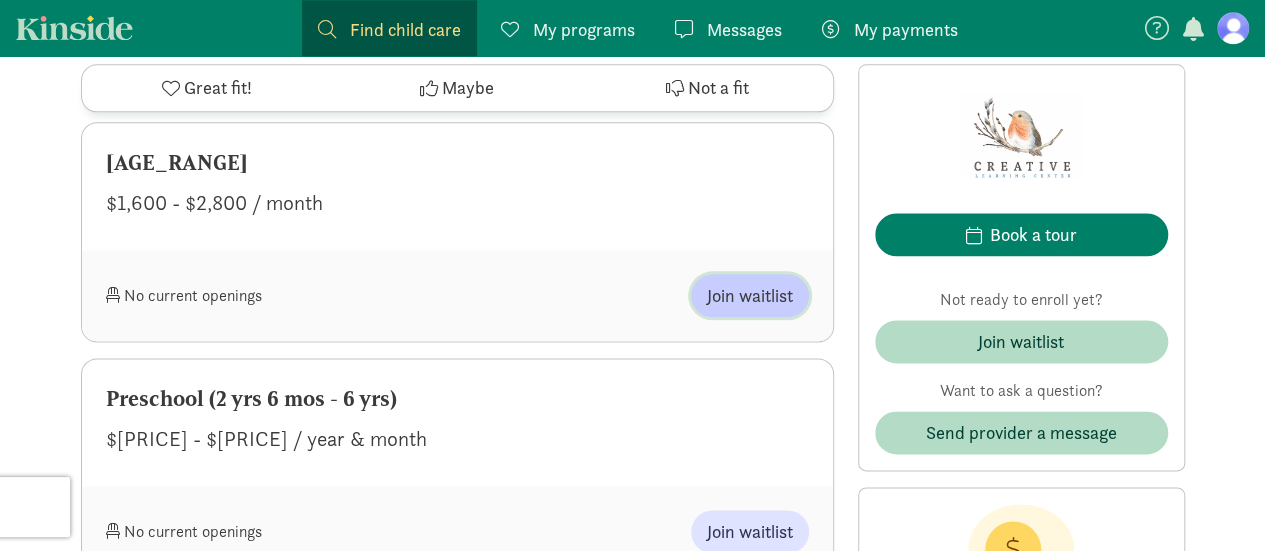 click on "Join waitlist" at bounding box center (750, 295) 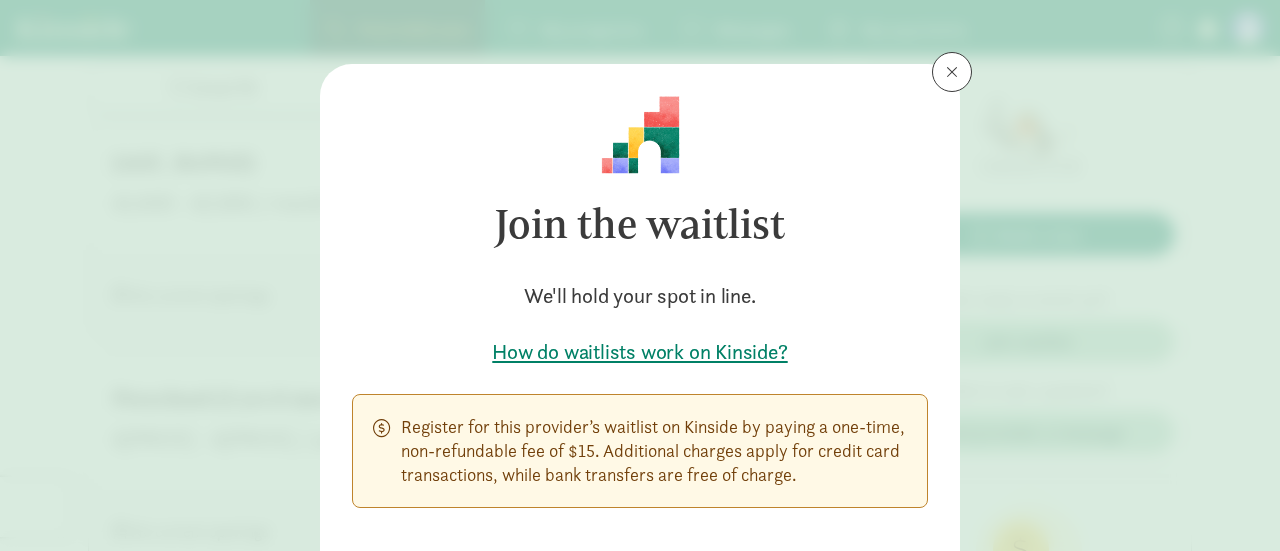 scroll, scrollTop: 100, scrollLeft: 0, axis: vertical 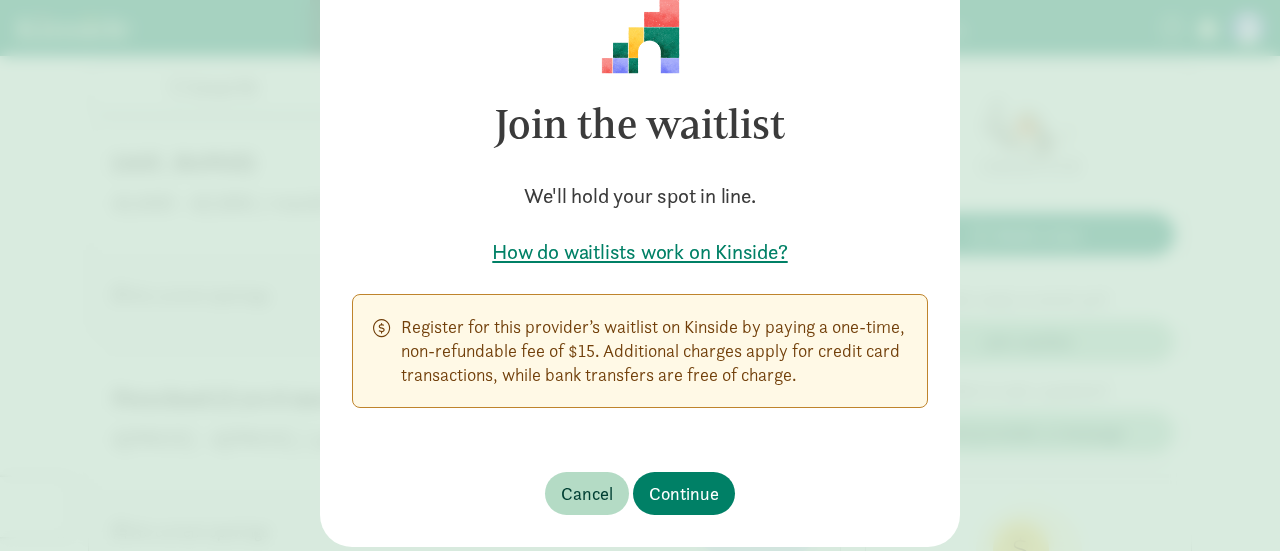 click on "How do waitlists work on Kinside?" at bounding box center (640, 252) 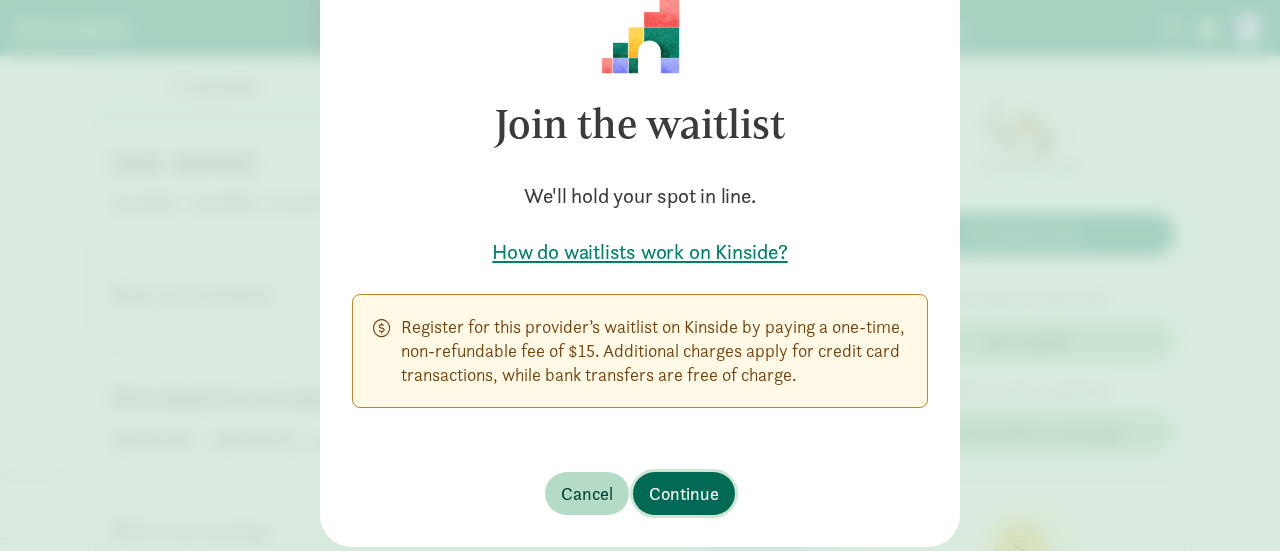 click on "Continue" at bounding box center (684, 493) 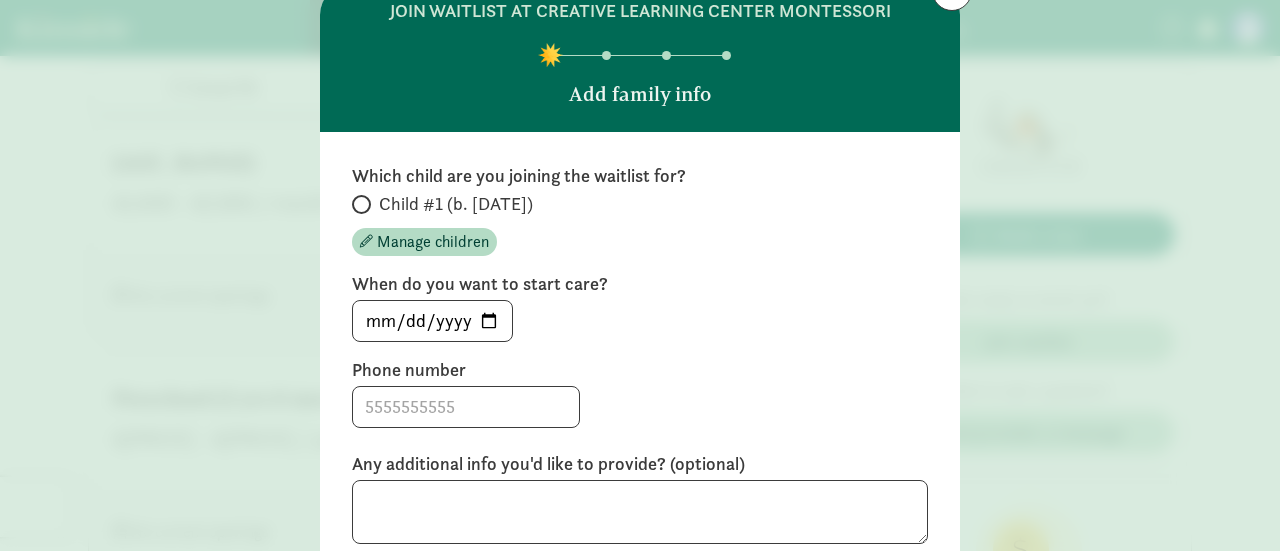 scroll, scrollTop: 49, scrollLeft: 0, axis: vertical 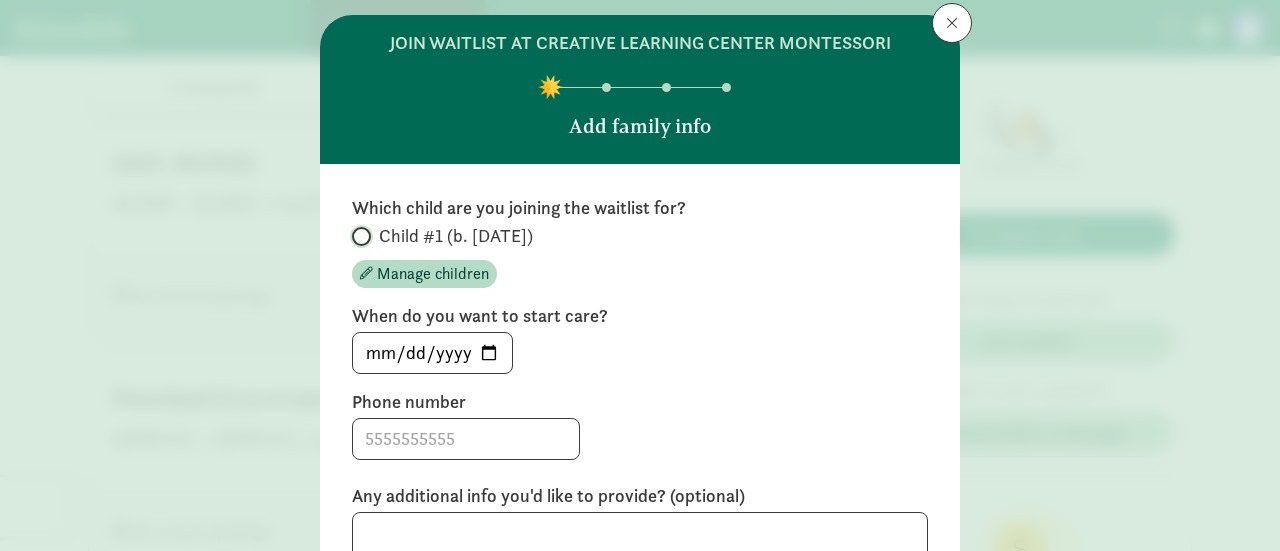 click on "Child #1 (b. January 2025)" at bounding box center [358, 236] 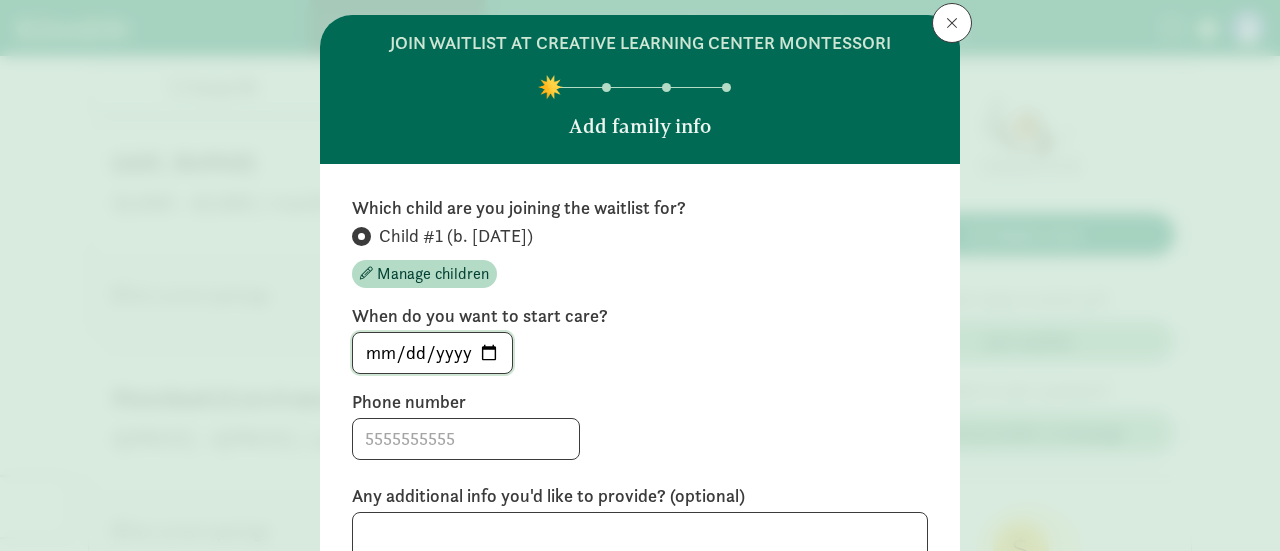 click on "2025-08-08" 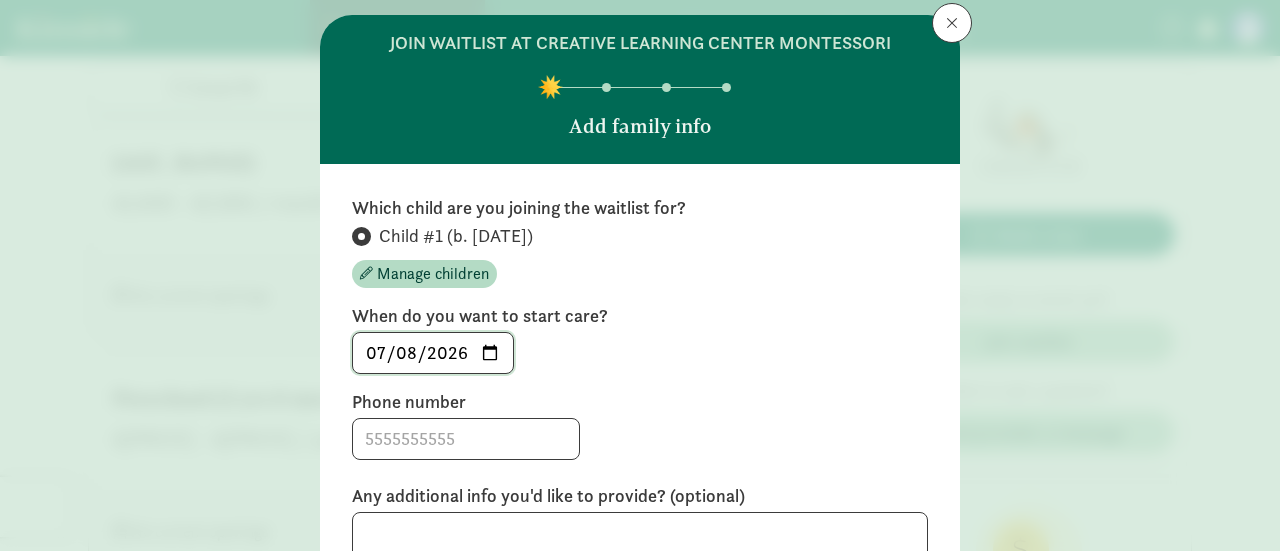 type on "2026-07-01" 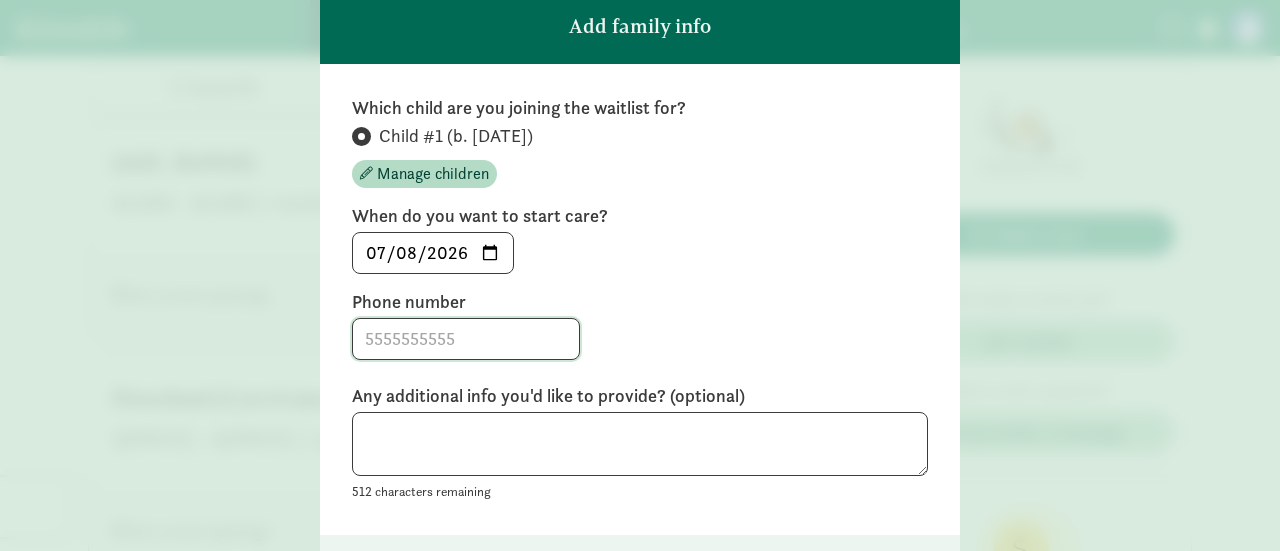 click 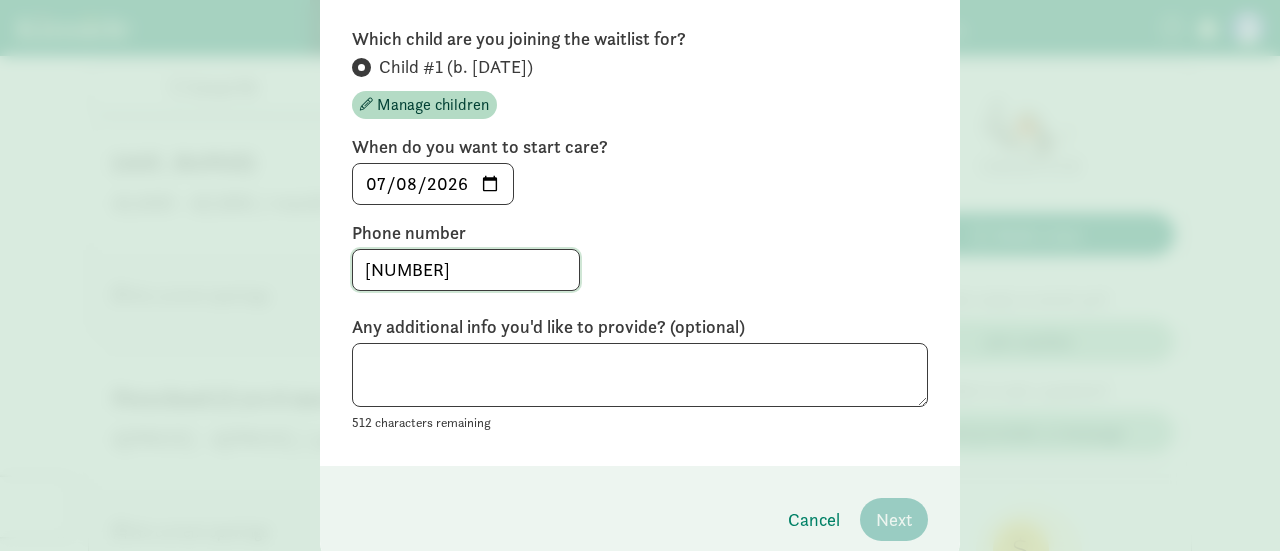 scroll, scrollTop: 249, scrollLeft: 0, axis: vertical 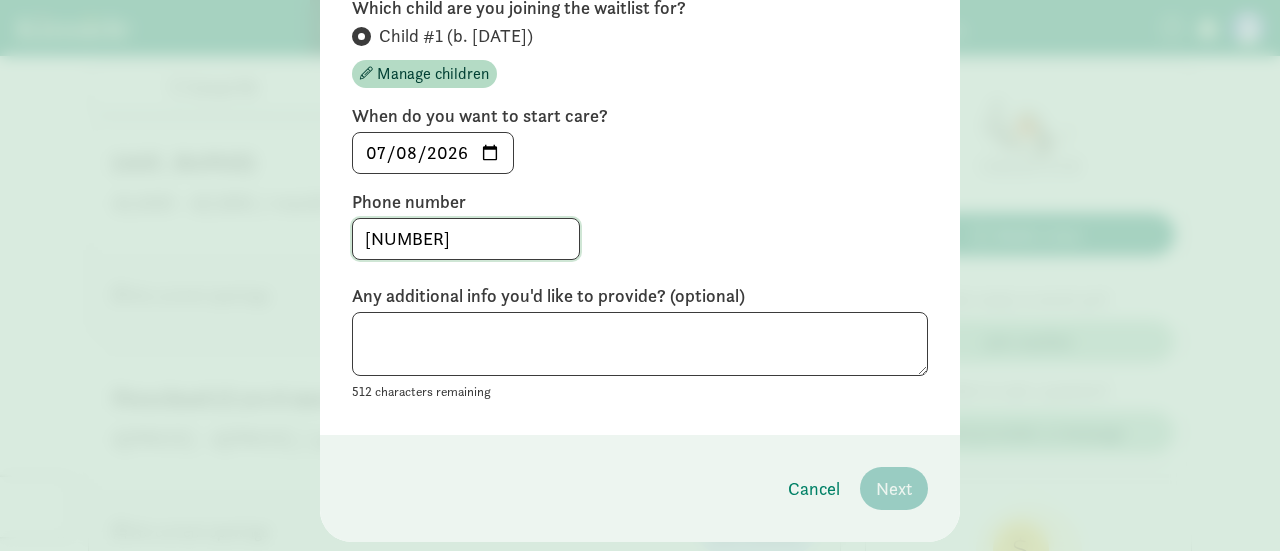 type on "2066785695" 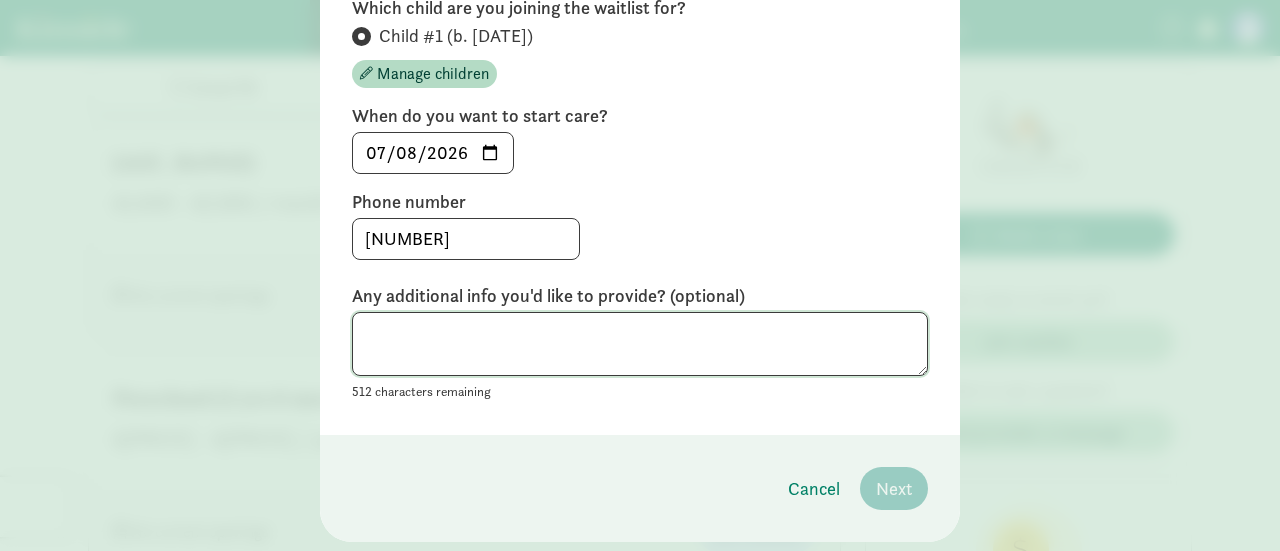 click at bounding box center [640, 344] 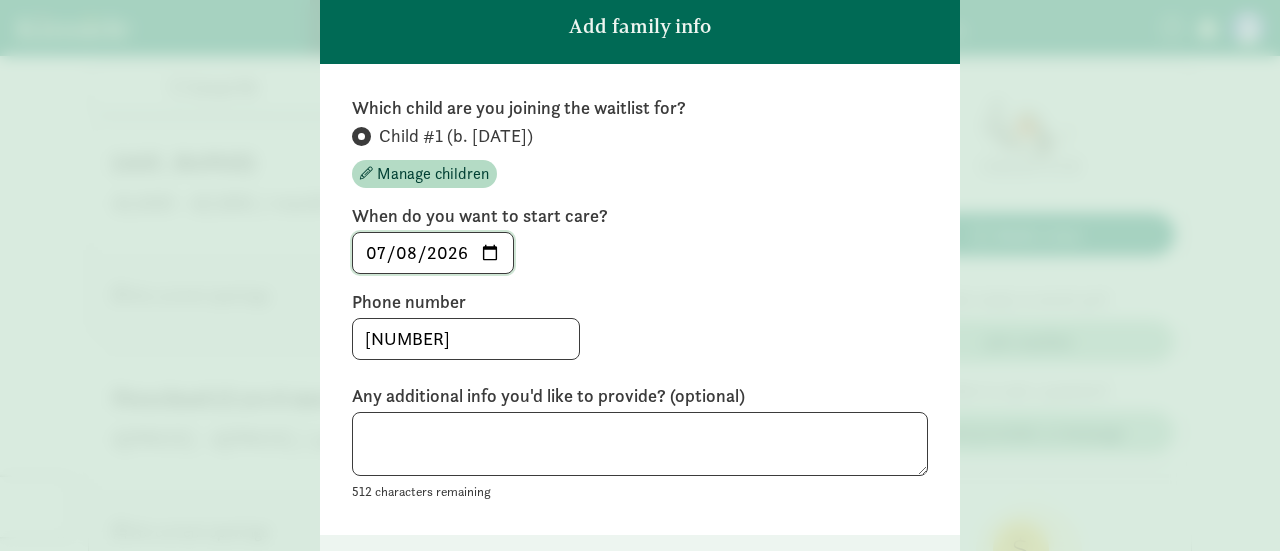 click on "[DATE]" 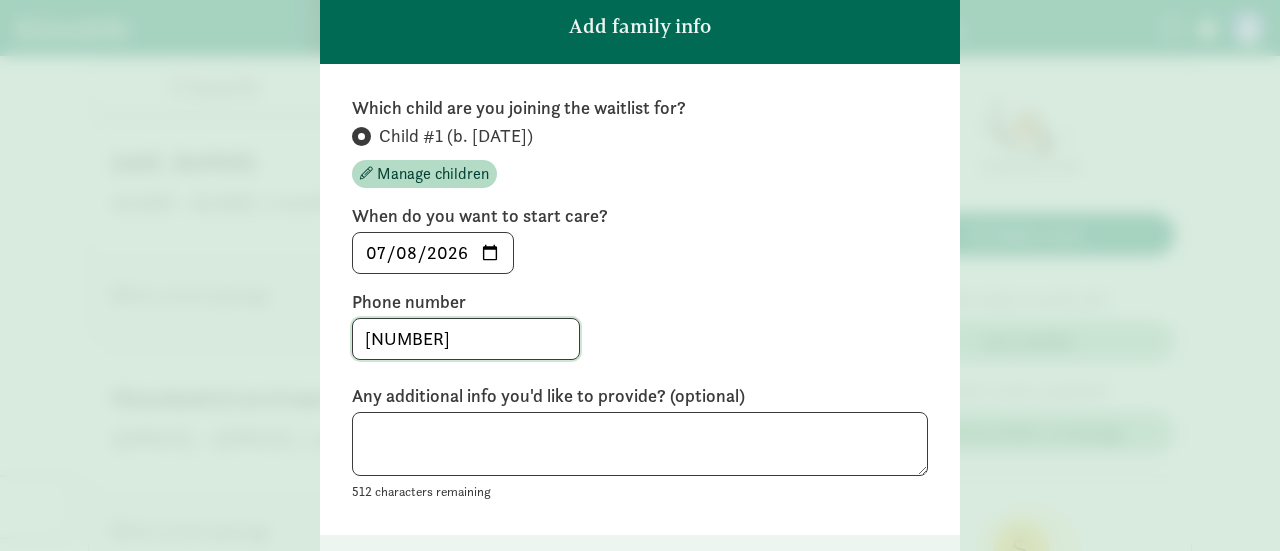 click on "2066785695" 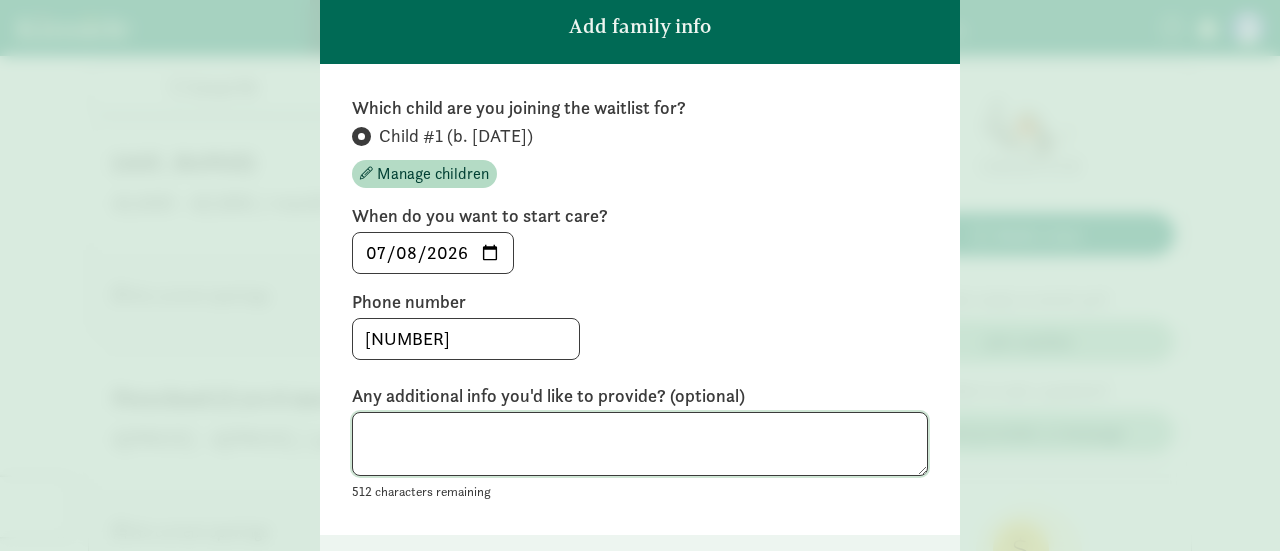 click at bounding box center (640, 444) 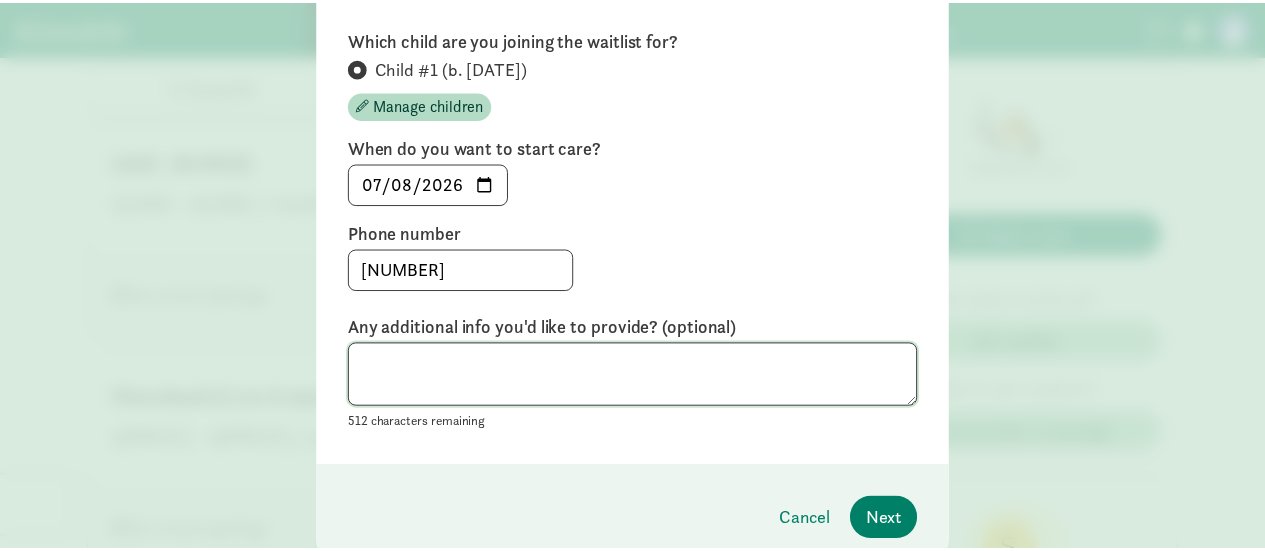 scroll, scrollTop: 249, scrollLeft: 0, axis: vertical 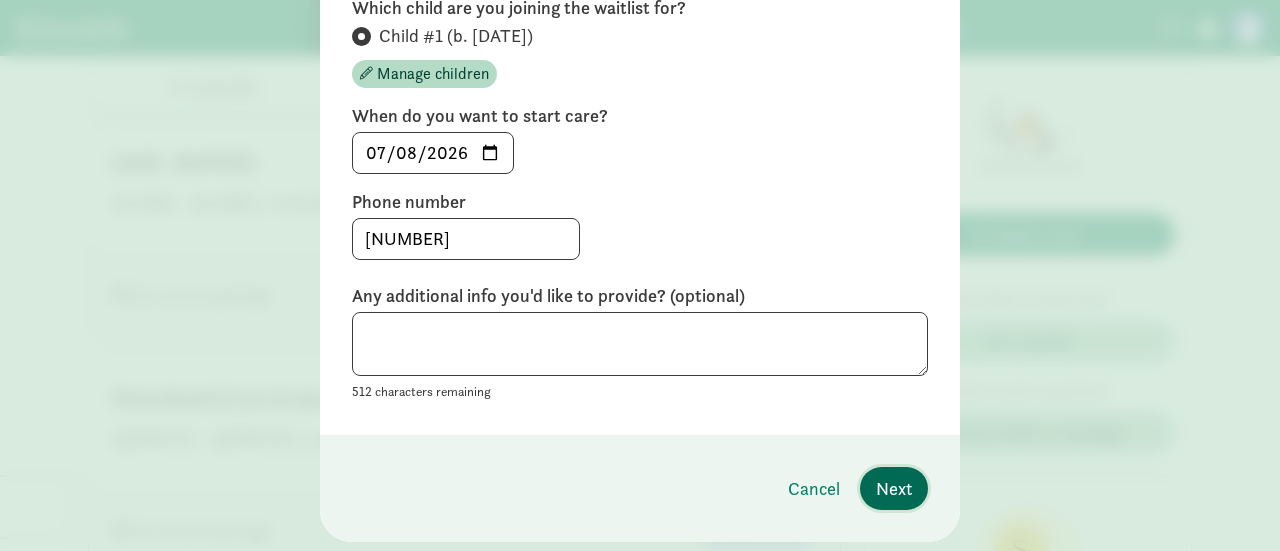 click on "Next" at bounding box center [894, 488] 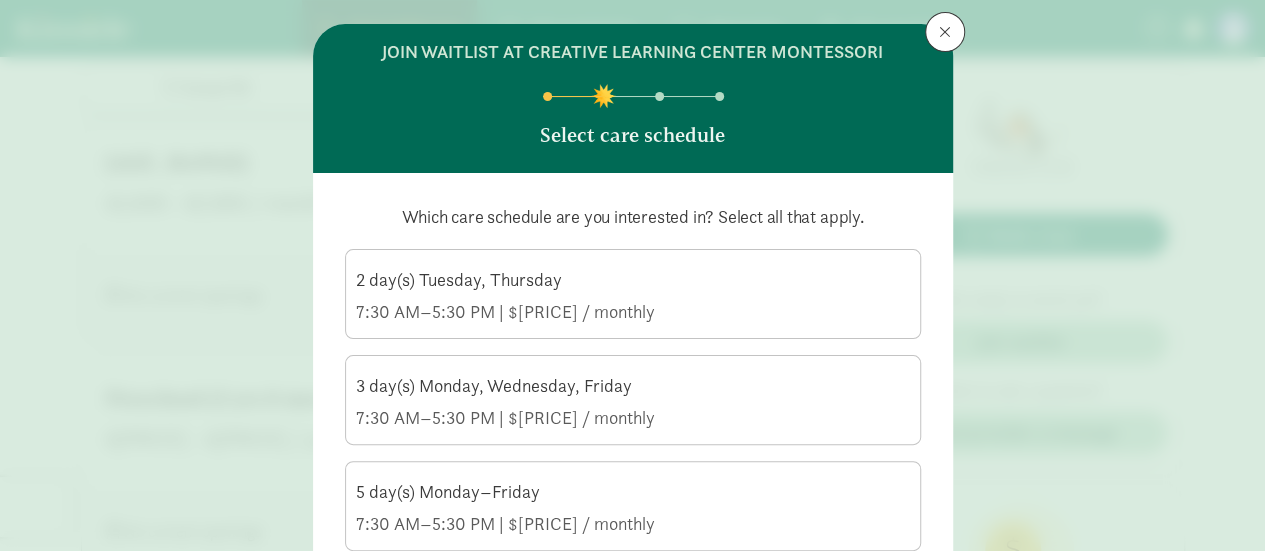 scroll, scrollTop: 140, scrollLeft: 0, axis: vertical 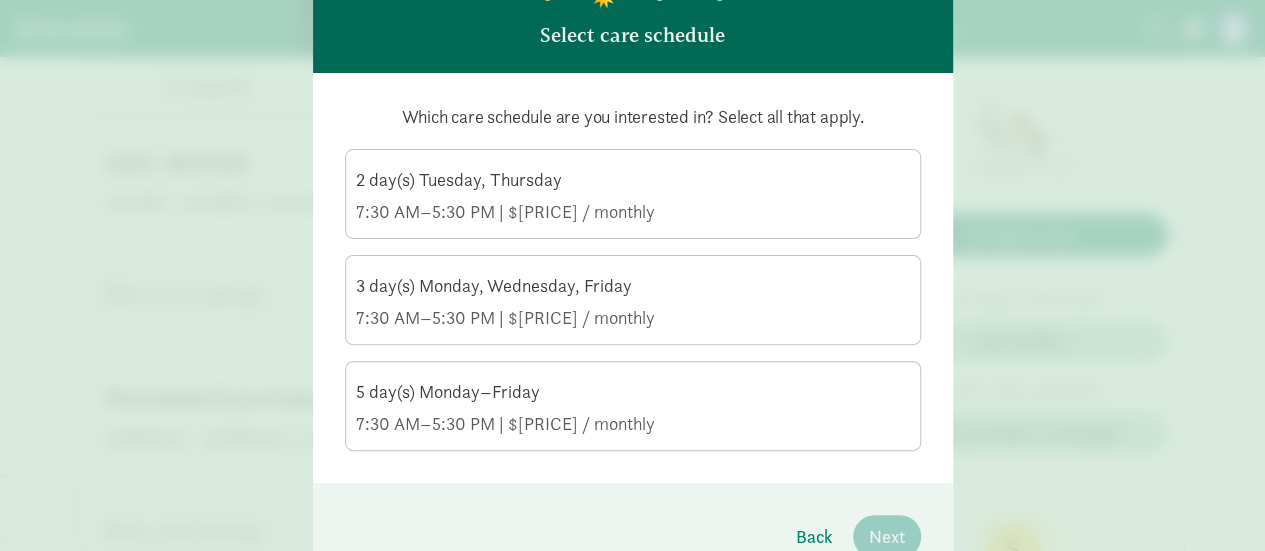 click on "2 day(s) Tuesday, Thursday 7:30 AM–5:30 PM | $1,600.00 / monthly" at bounding box center [633, 196] 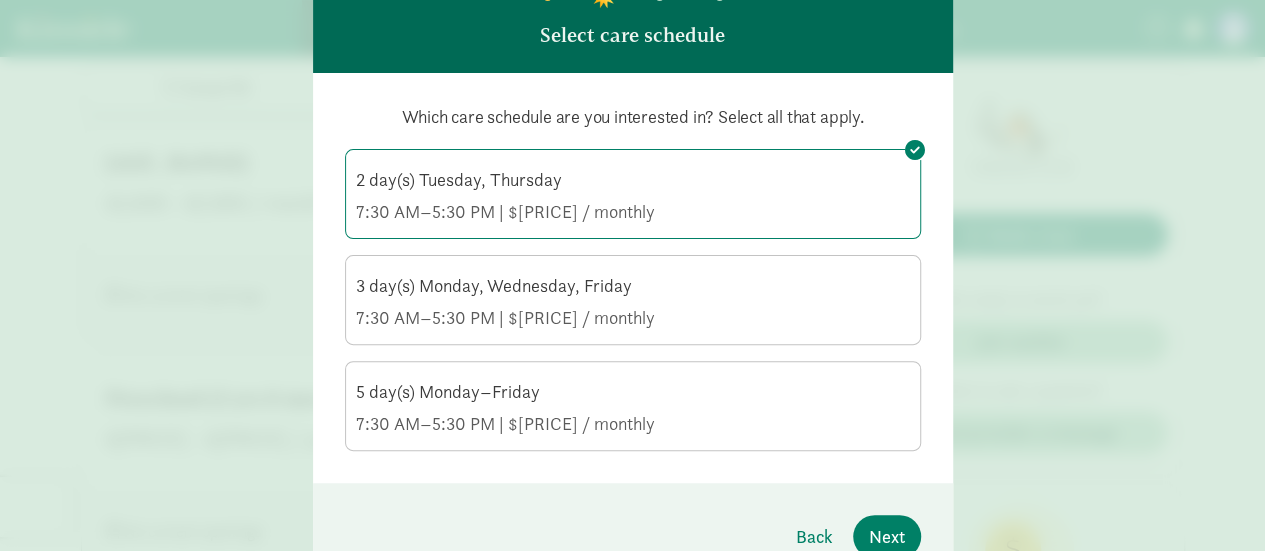 click on "3 day(s) Monday, Wednesday, Friday" 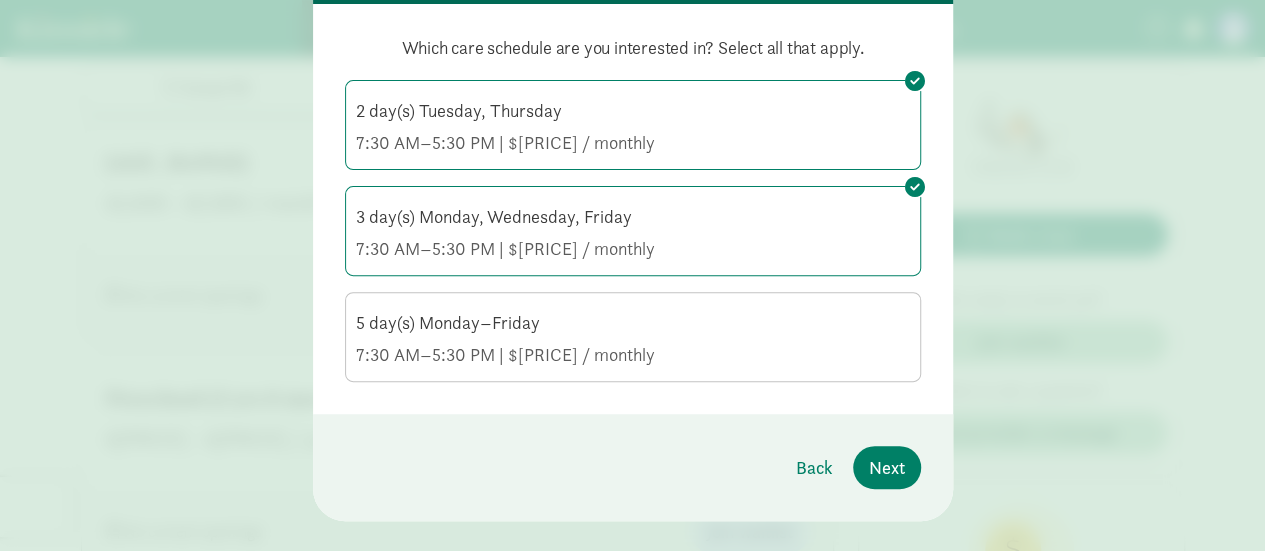 scroll, scrollTop: 240, scrollLeft: 0, axis: vertical 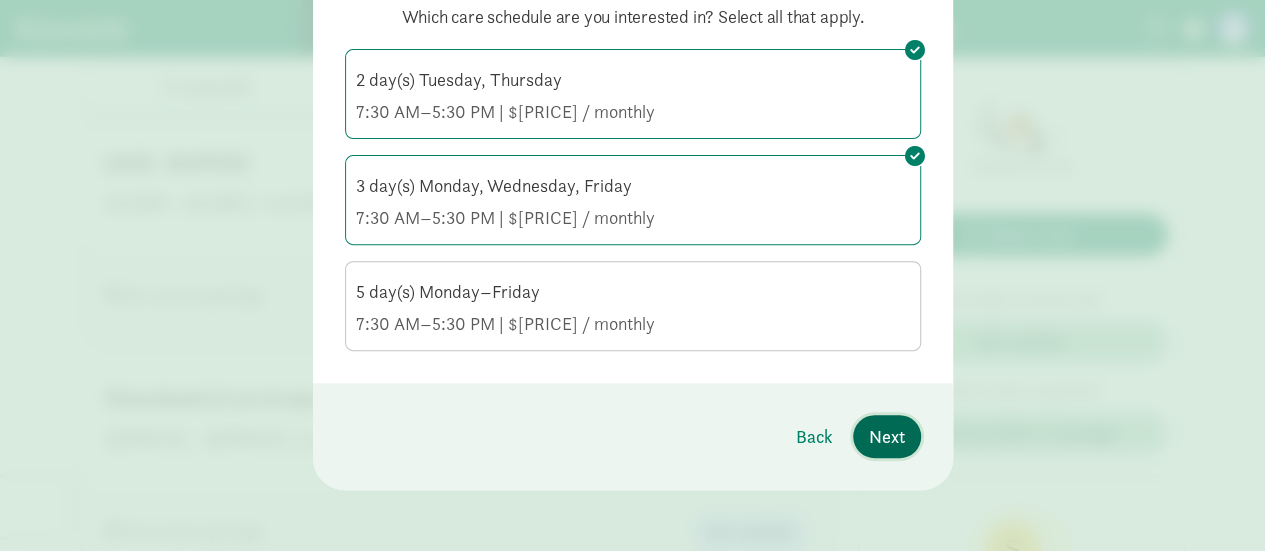 click on "Next" at bounding box center (887, 436) 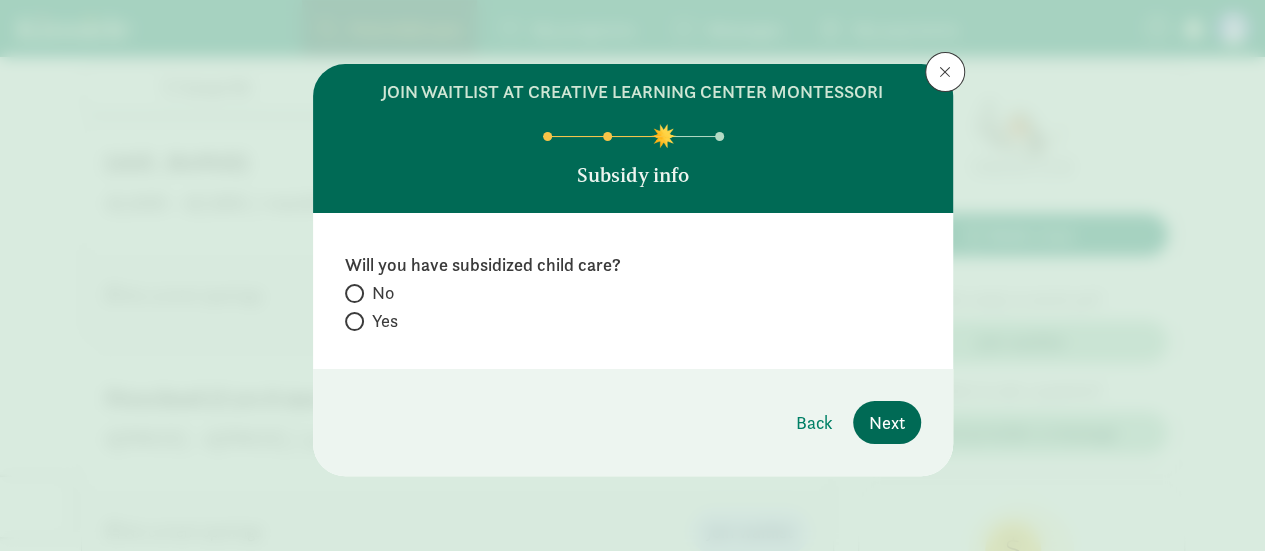 scroll, scrollTop: 0, scrollLeft: 0, axis: both 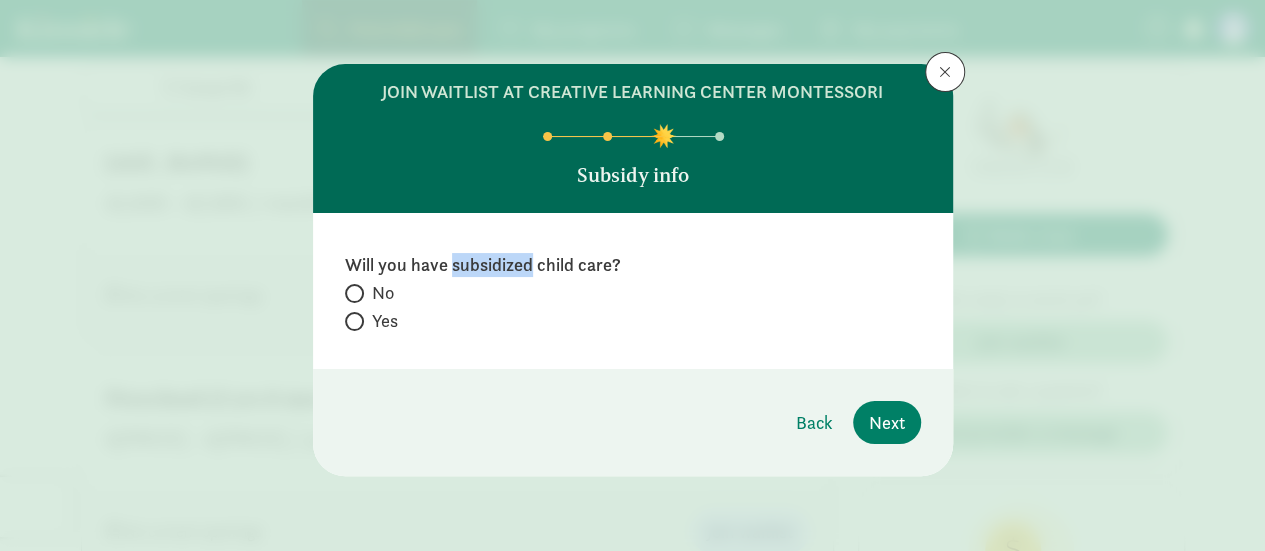 drag, startPoint x: 450, startPoint y: 267, endPoint x: 530, endPoint y: 273, distance: 80.224686 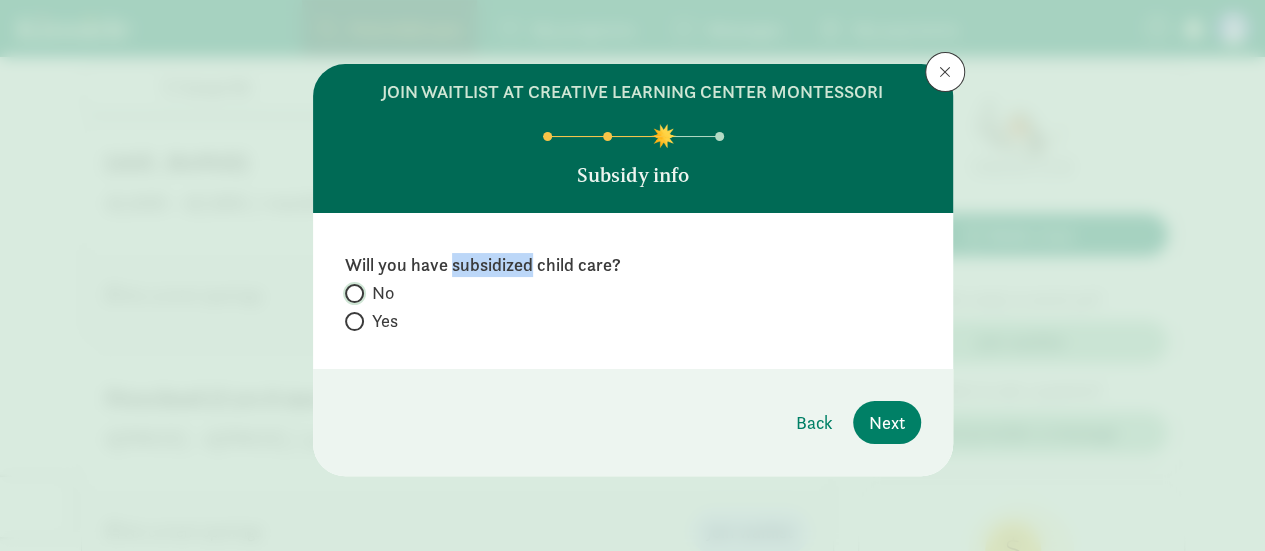 click on "No" at bounding box center (351, 293) 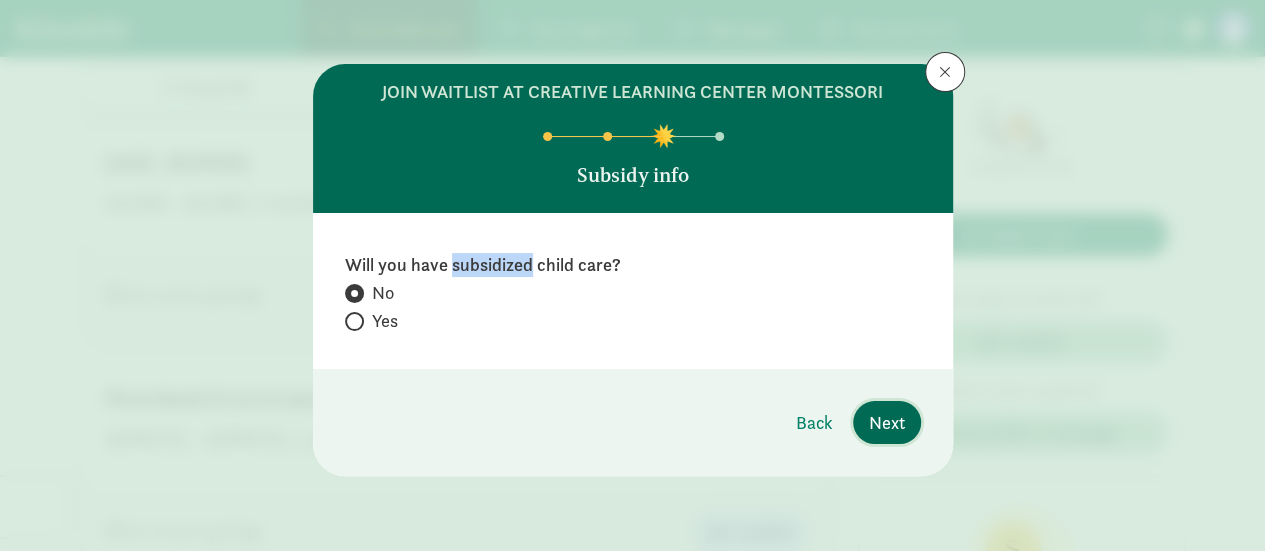 click on "Next" at bounding box center [887, 422] 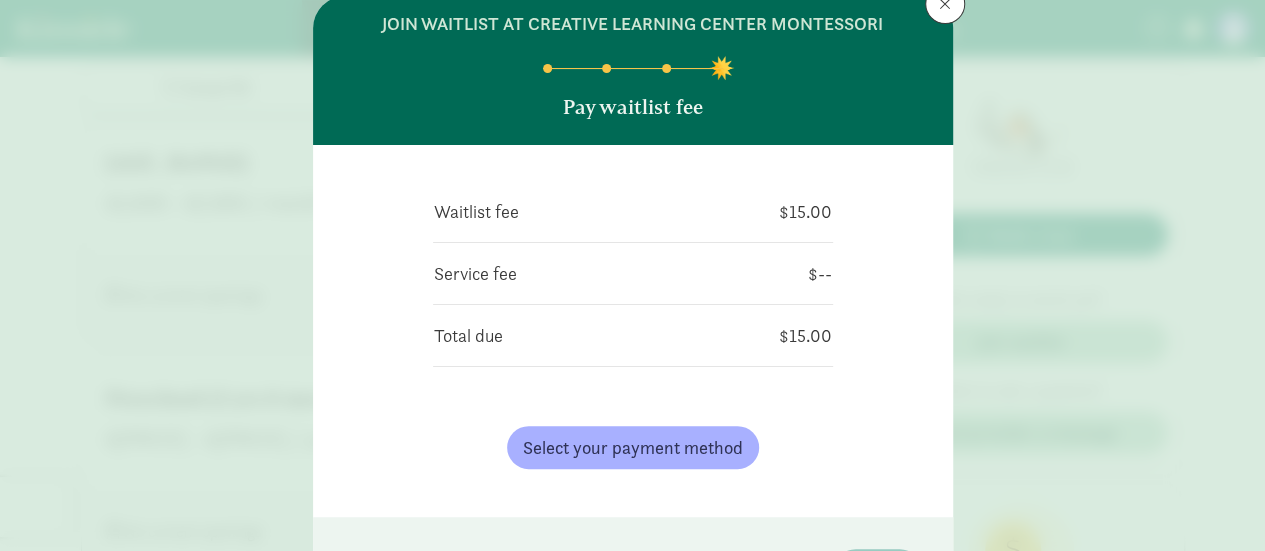 scroll, scrollTop: 100, scrollLeft: 0, axis: vertical 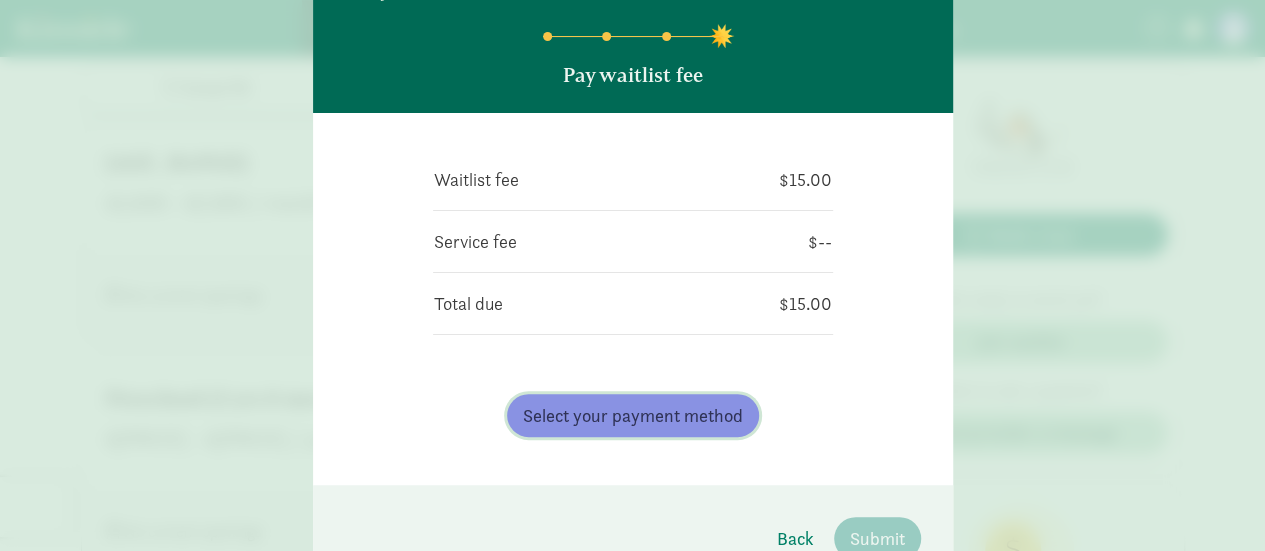 click on "Select your payment method" at bounding box center [633, 415] 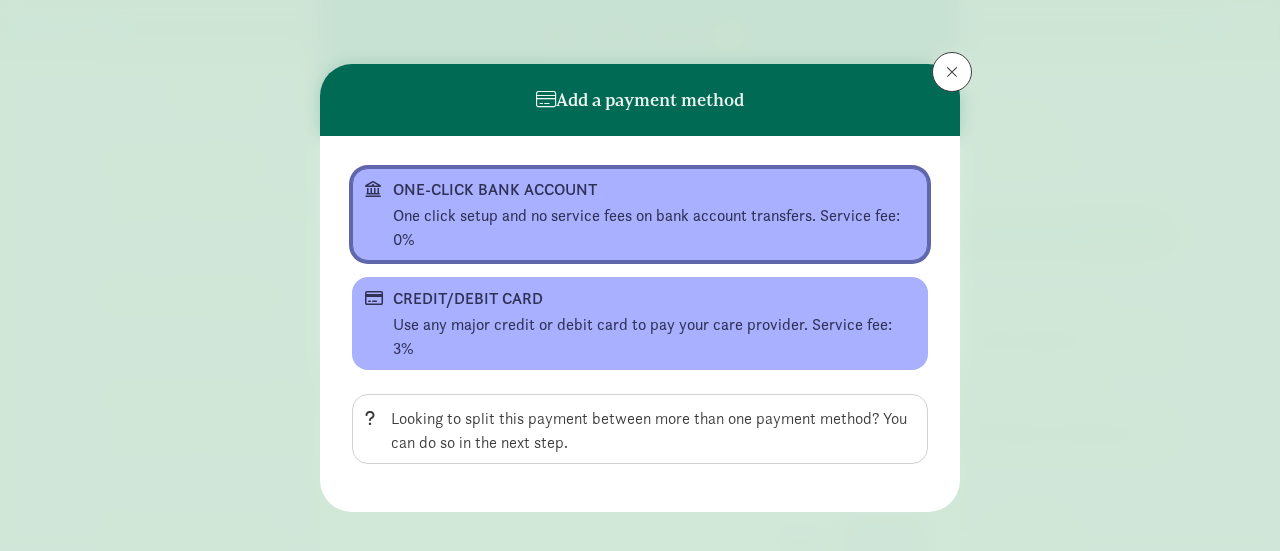 click on "One click setup and no service fees on bank account transfers. Service fee: 0%" at bounding box center [654, 228] 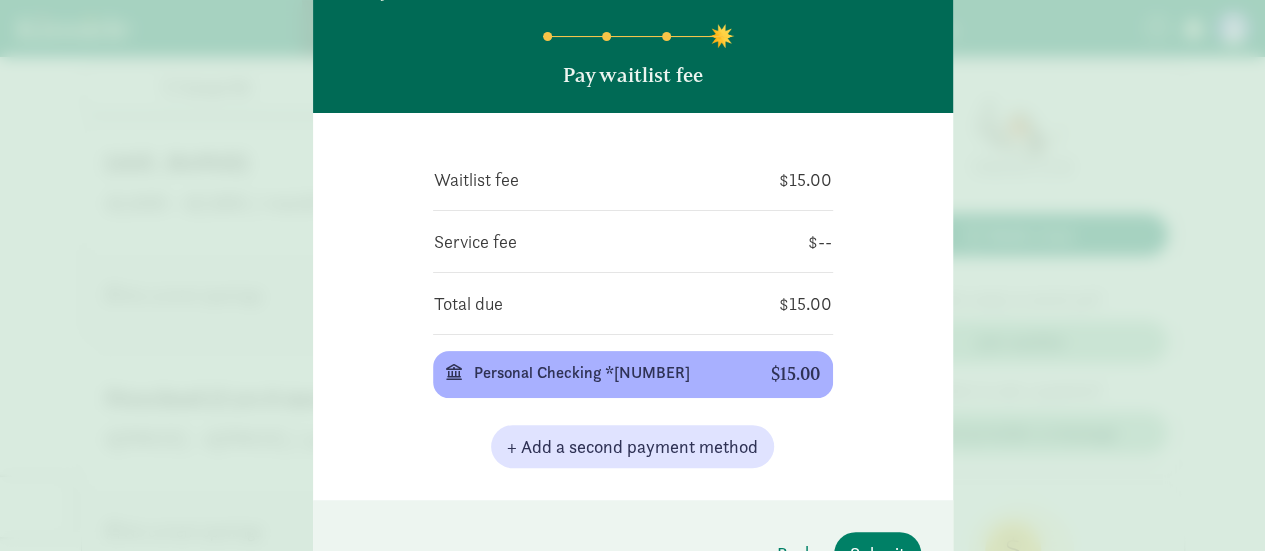 scroll, scrollTop: 200, scrollLeft: 0, axis: vertical 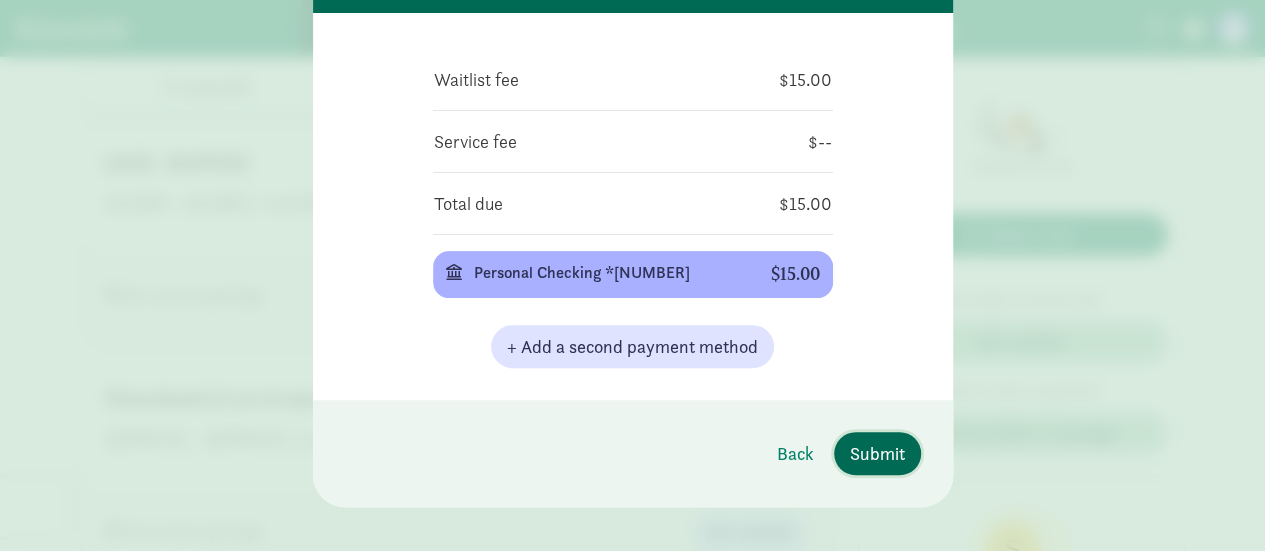 click on "Submit" at bounding box center [877, 453] 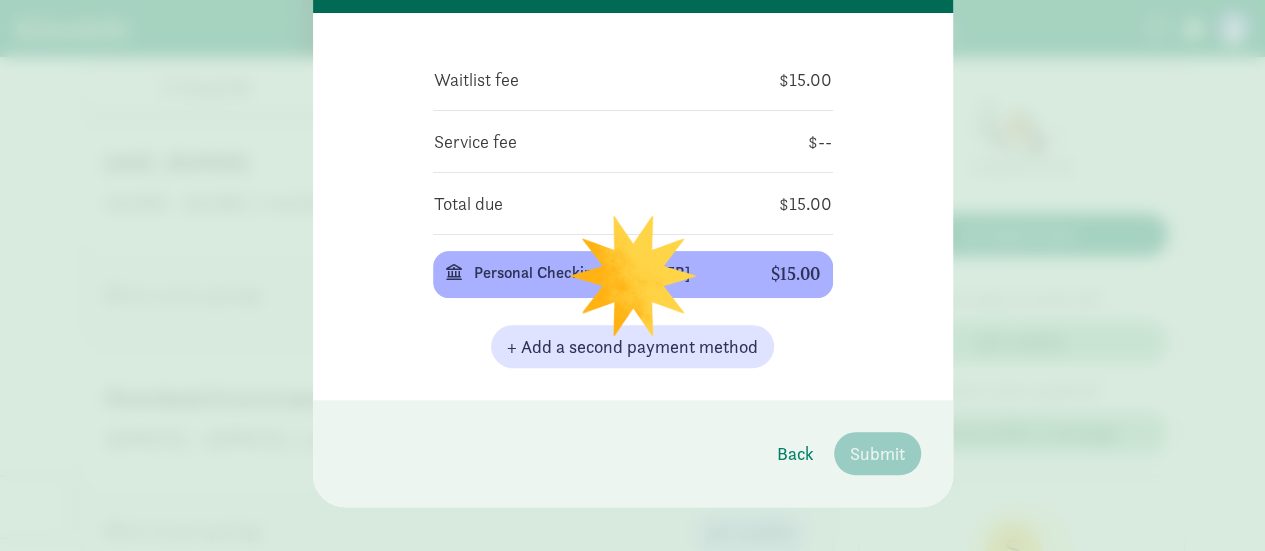 scroll, scrollTop: 0, scrollLeft: 0, axis: both 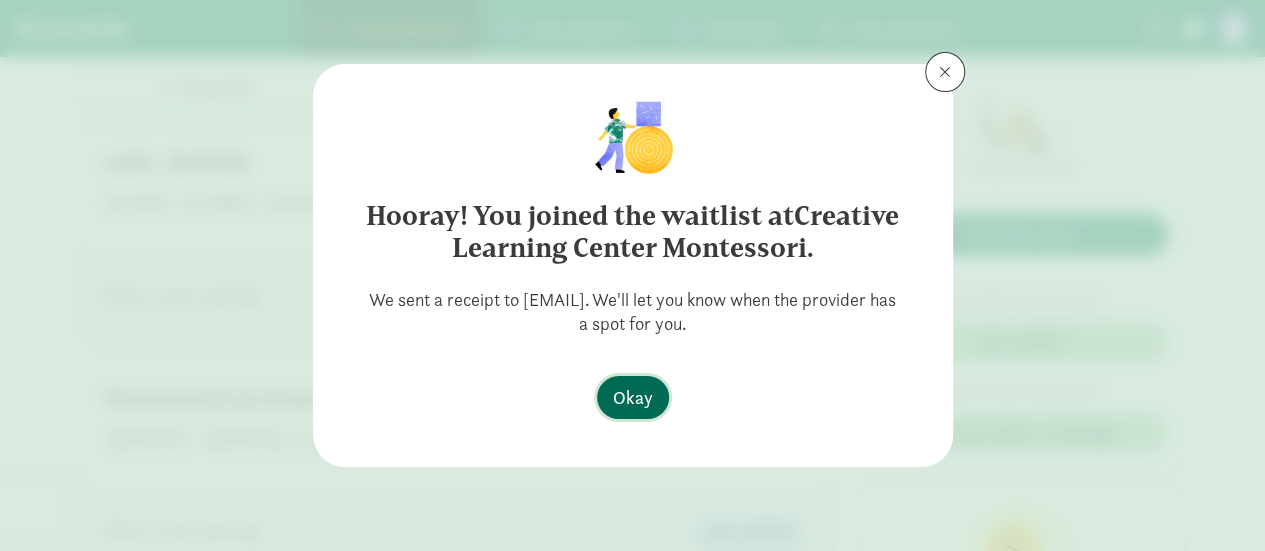 click on "Okay" at bounding box center (633, 397) 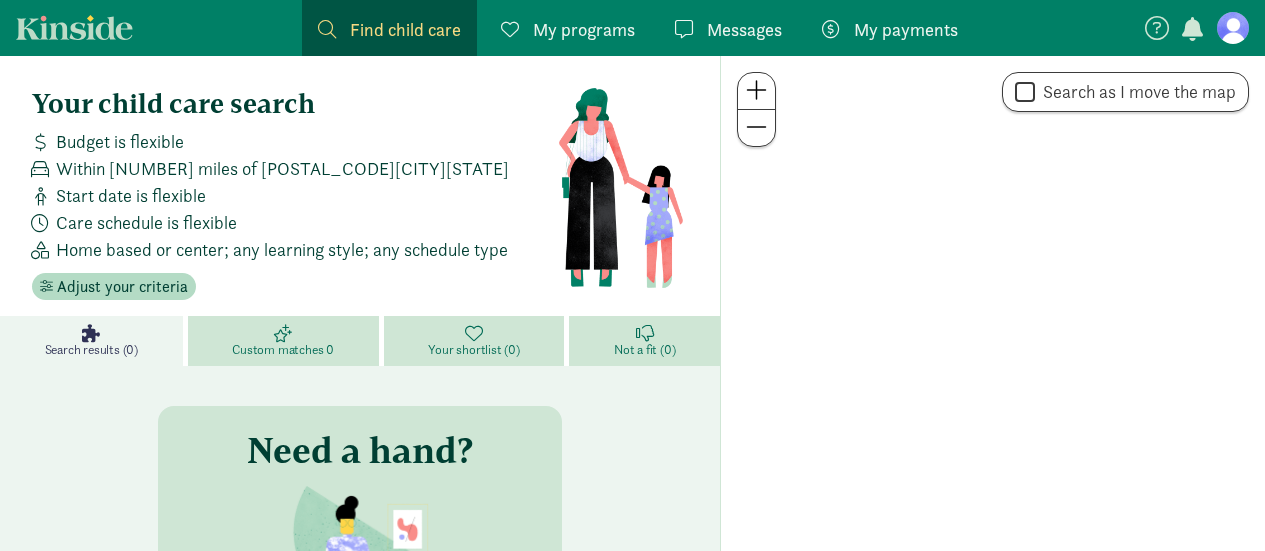 scroll, scrollTop: 0, scrollLeft: 0, axis: both 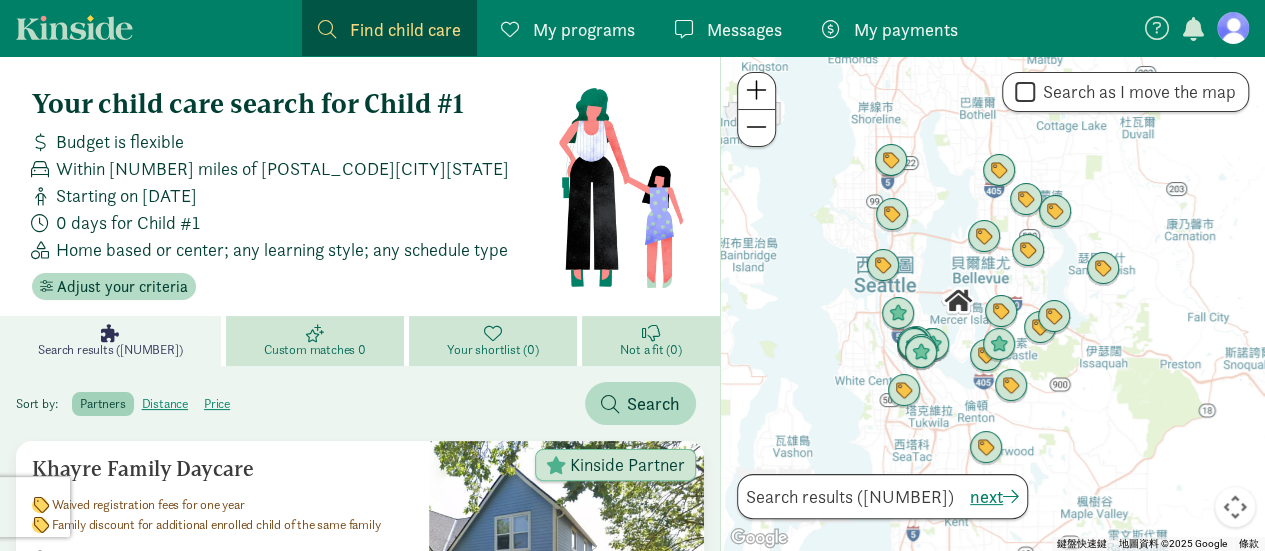click at bounding box center [1233, 28] 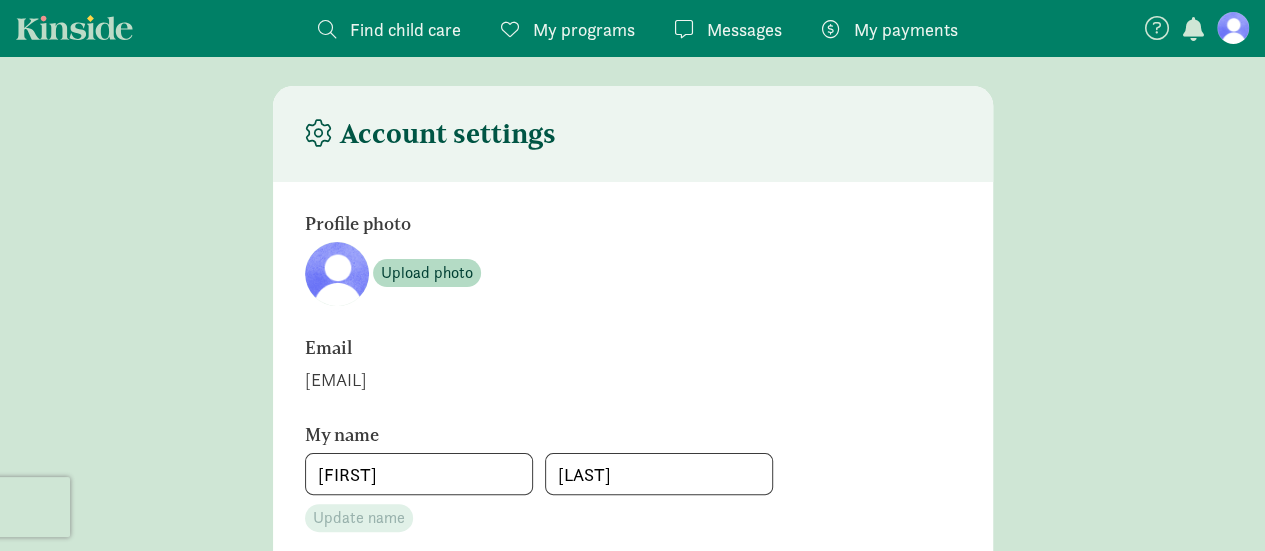 scroll, scrollTop: 0, scrollLeft: 0, axis: both 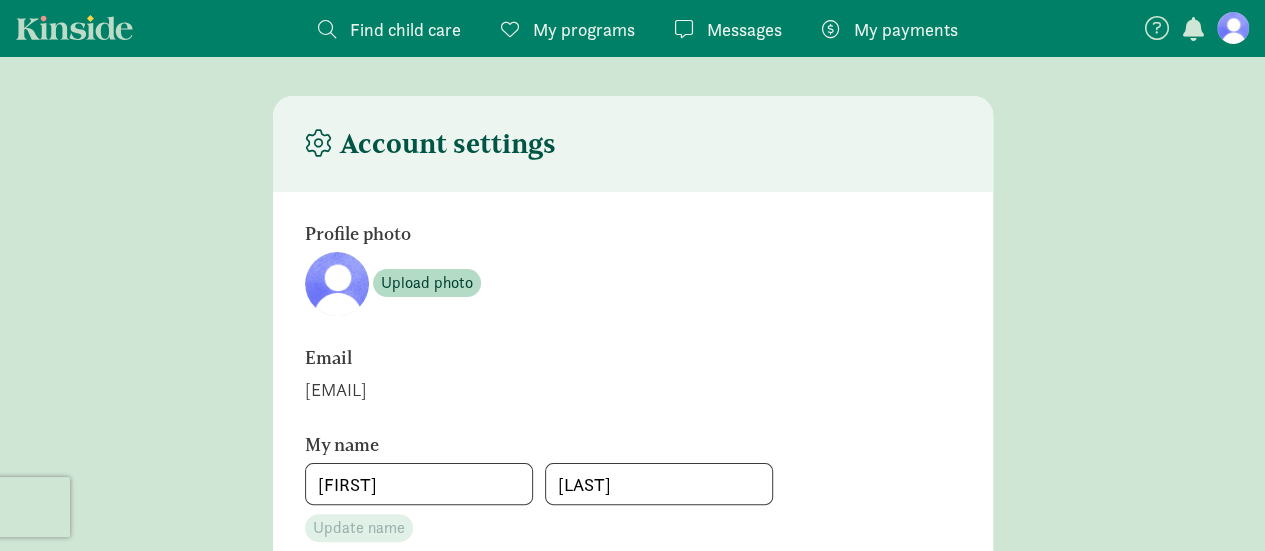 click on "My programs" at bounding box center (584, 29) 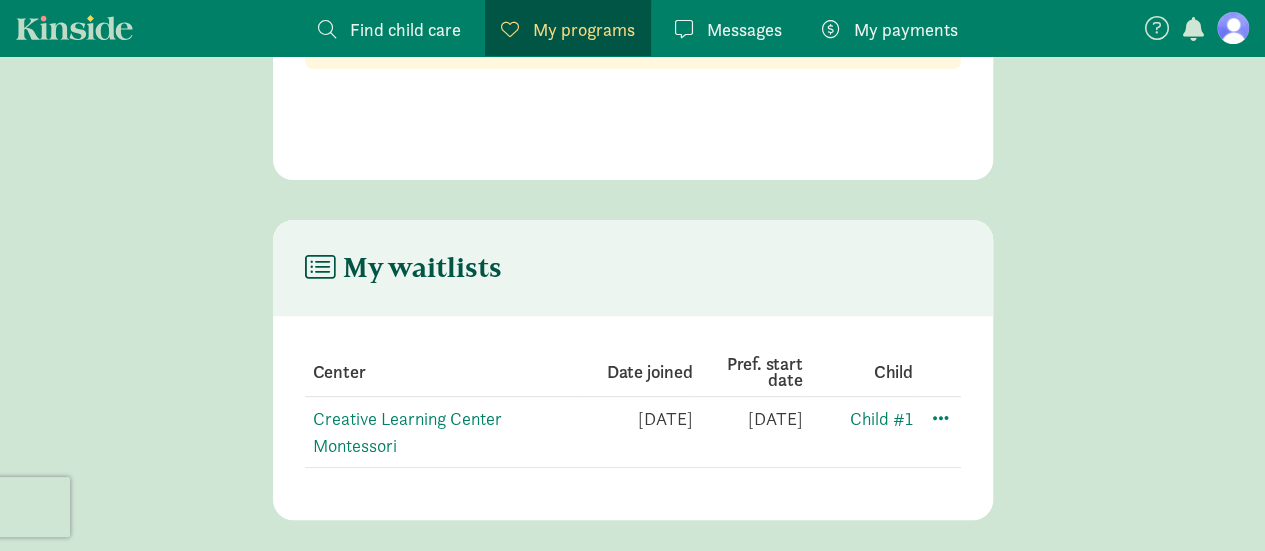 scroll, scrollTop: 224, scrollLeft: 0, axis: vertical 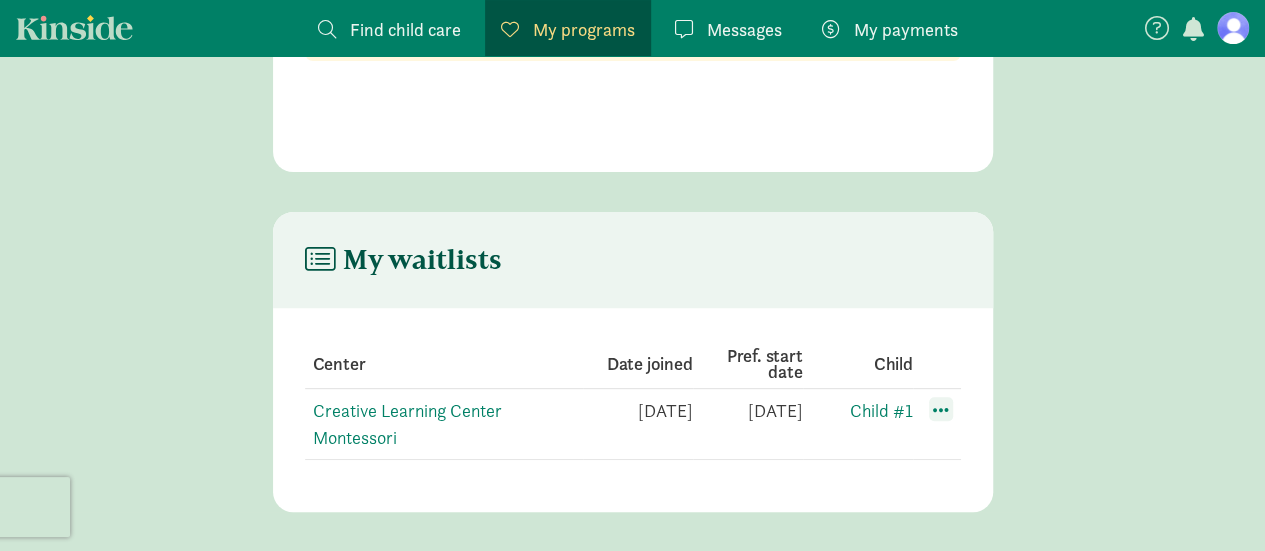 click 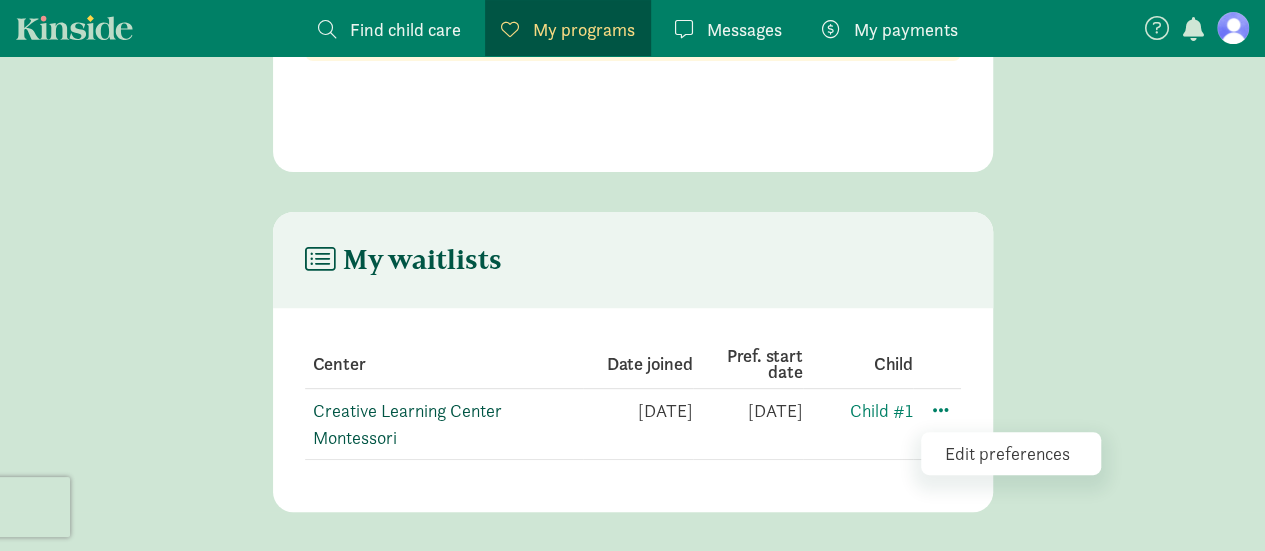 click on "Creative Learning Center Montessori" 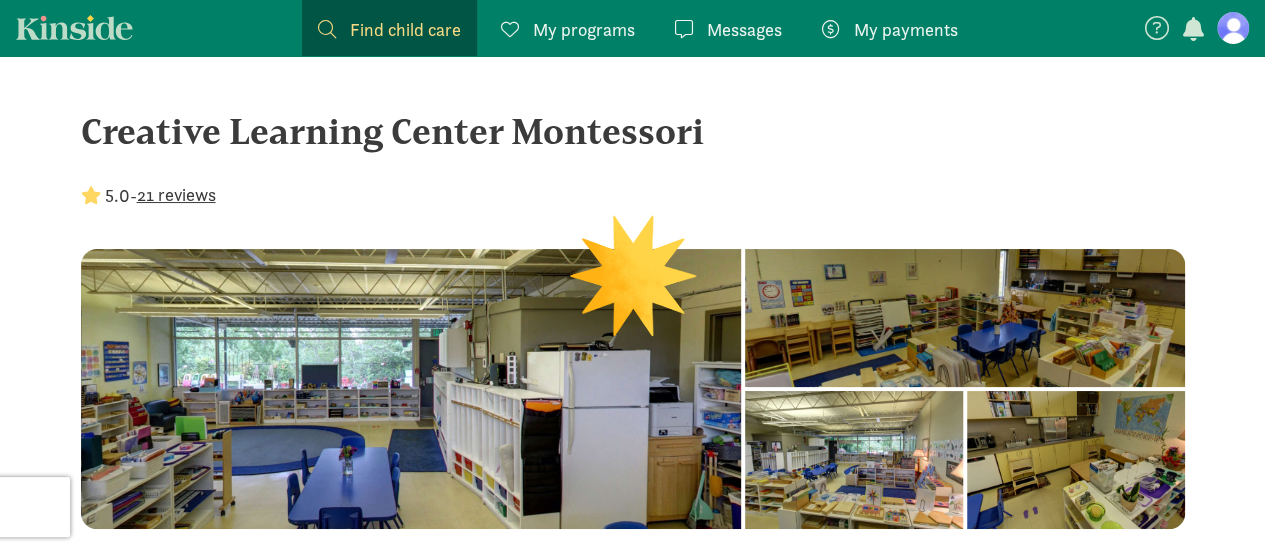 scroll, scrollTop: 100, scrollLeft: 0, axis: vertical 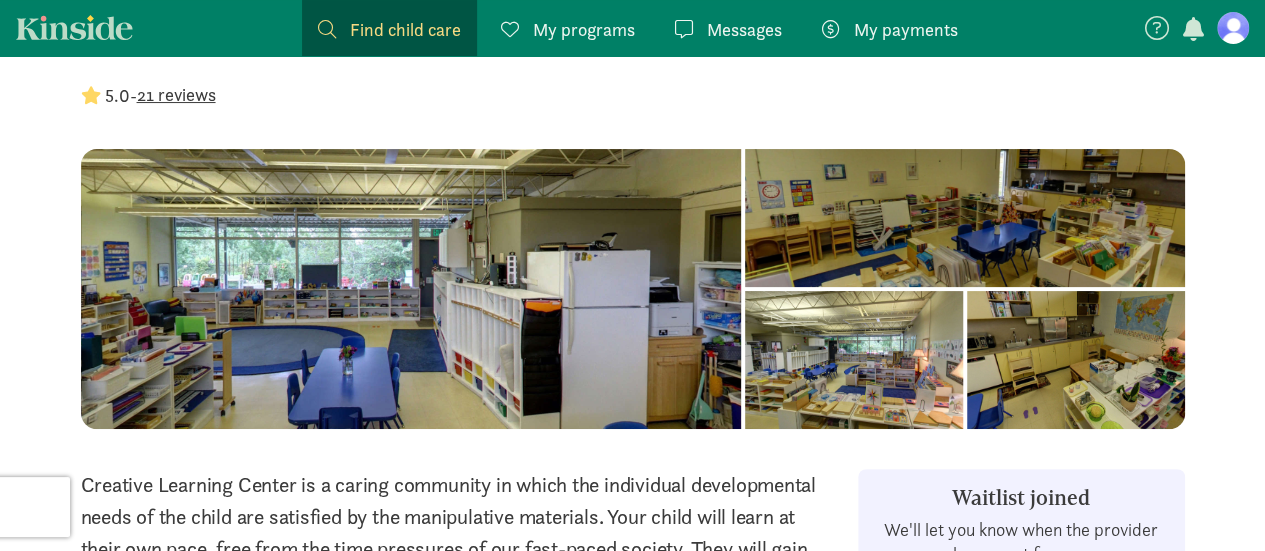 click 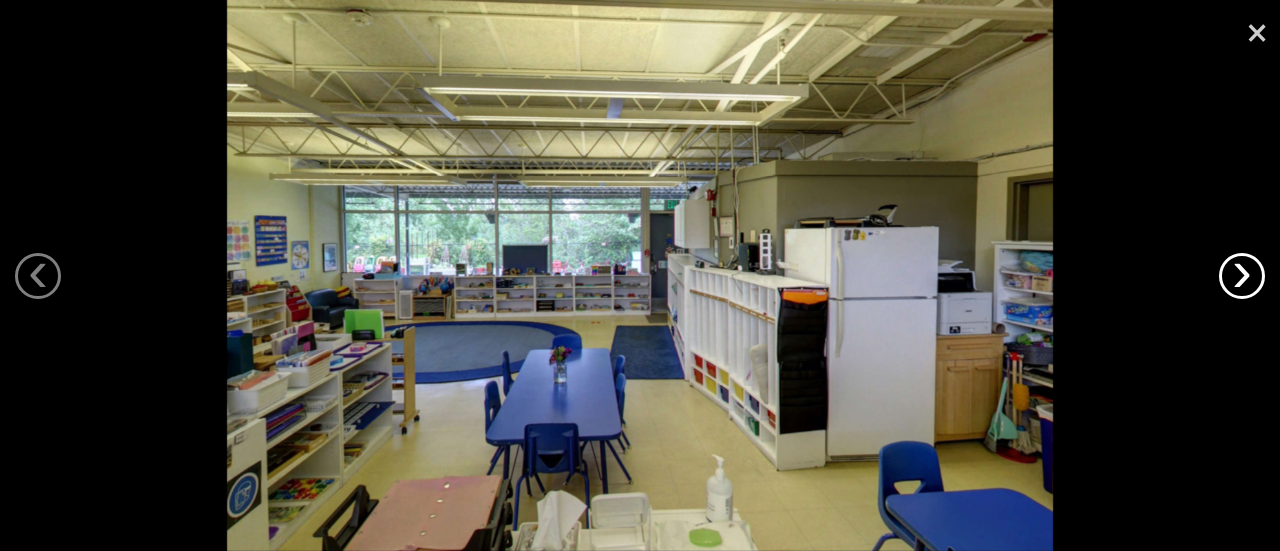 click on "›" at bounding box center [1242, 276] 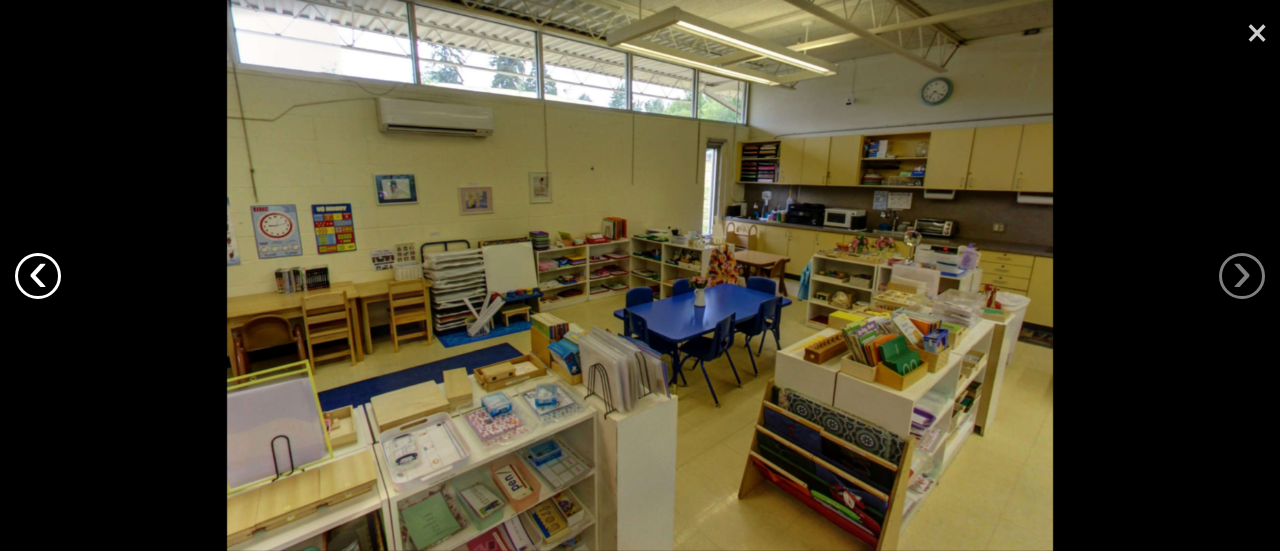 click on "‹" at bounding box center (38, 276) 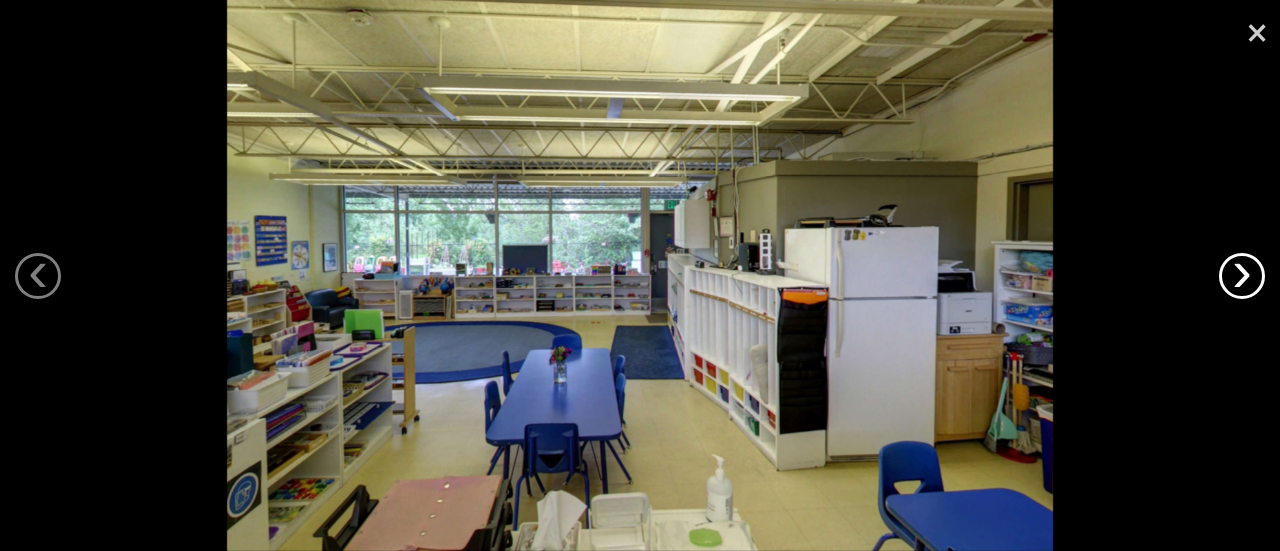 click on "›" at bounding box center (1242, 276) 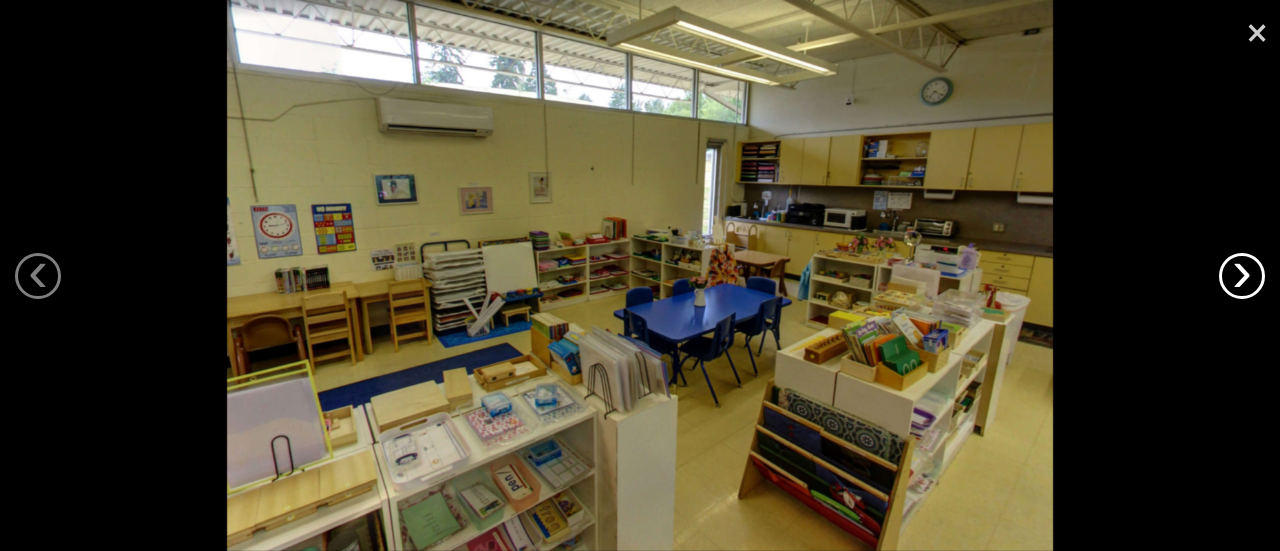 click on "›" at bounding box center [1242, 276] 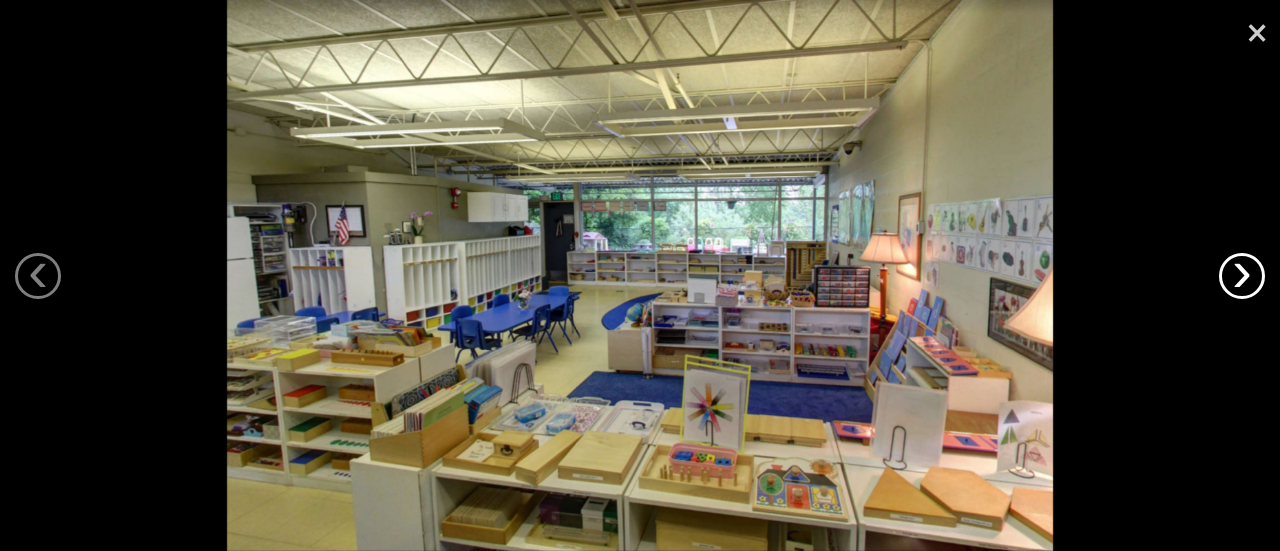 click on "›" at bounding box center (1242, 276) 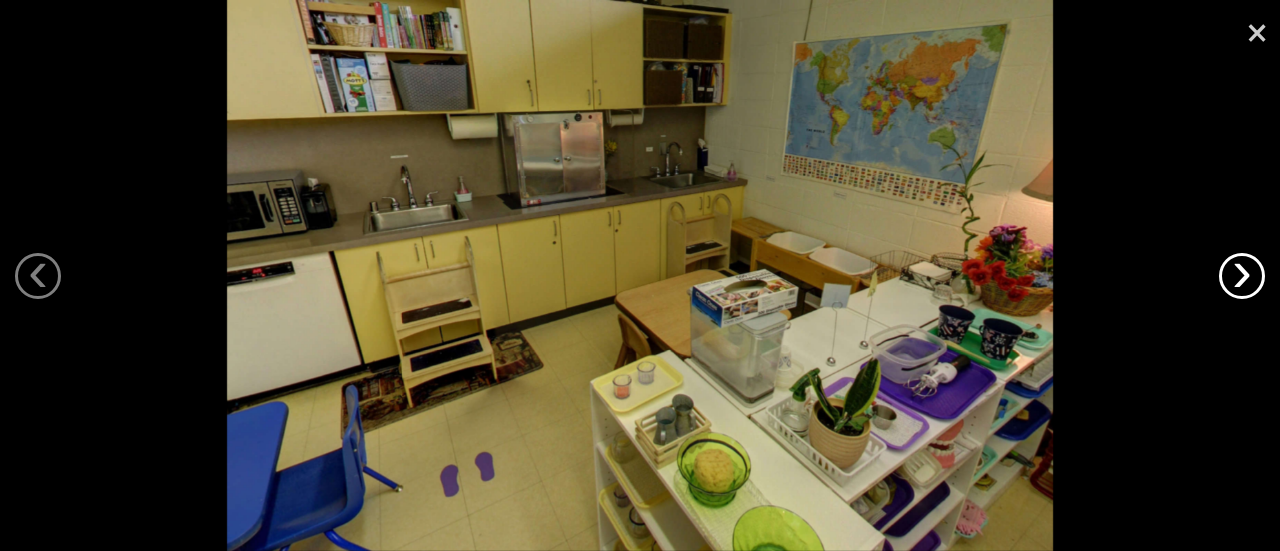 click on "›" at bounding box center [1242, 276] 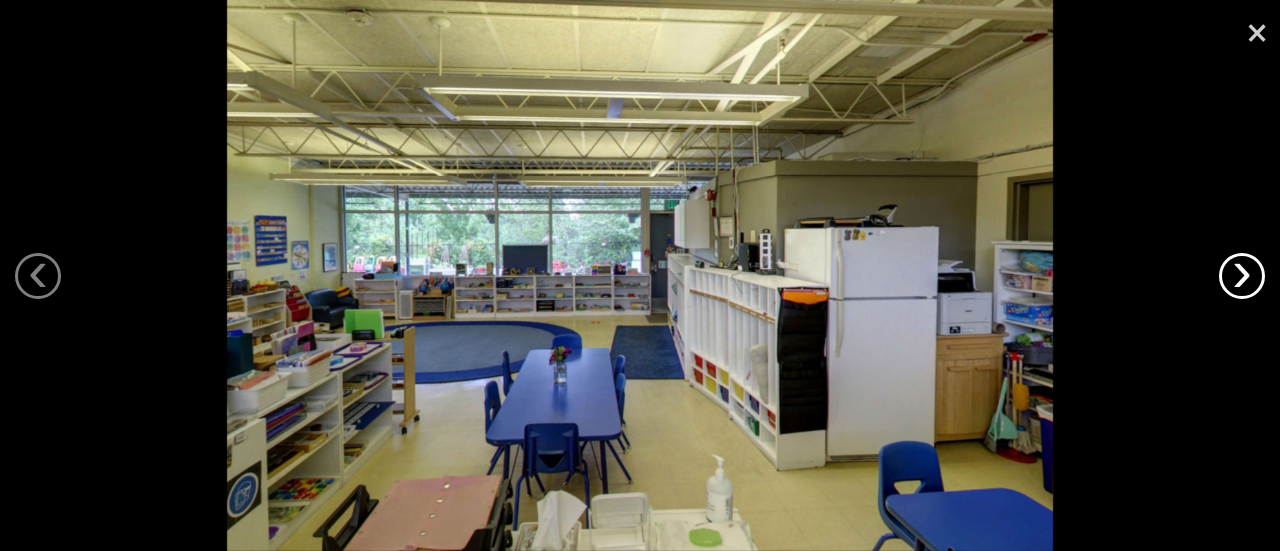 click on "›" at bounding box center [1242, 276] 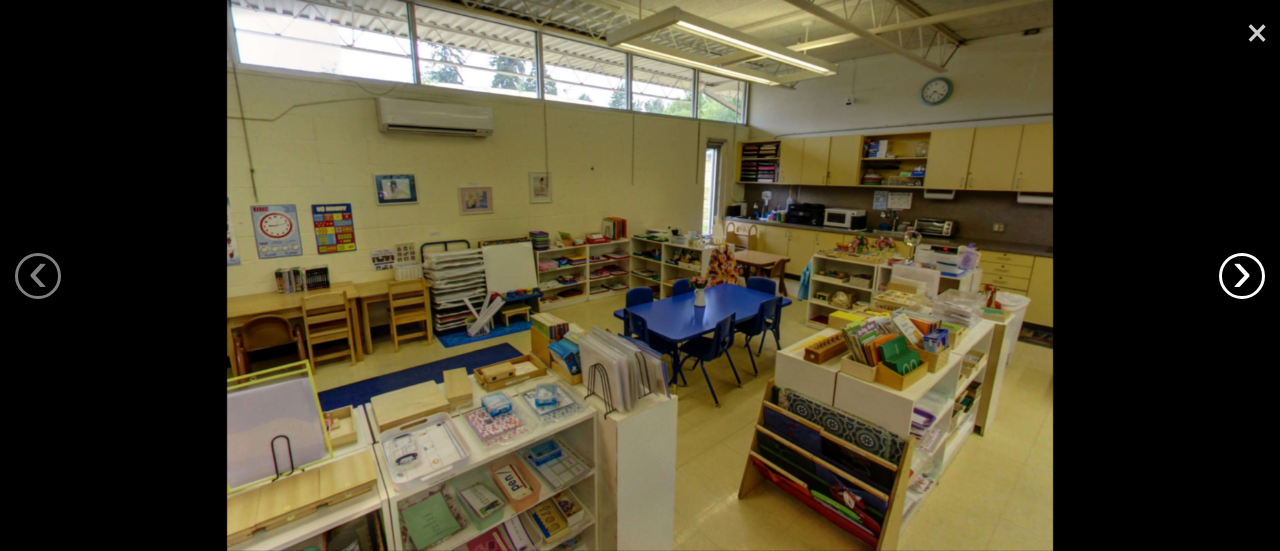 click on "›" at bounding box center [1242, 276] 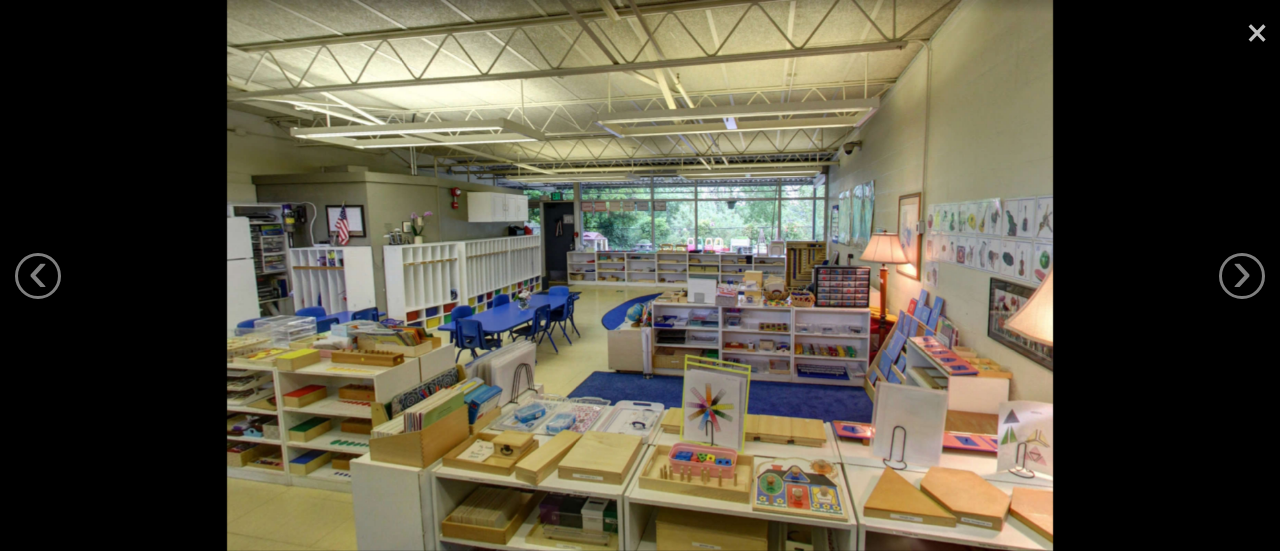 click on "×" at bounding box center (1257, 30) 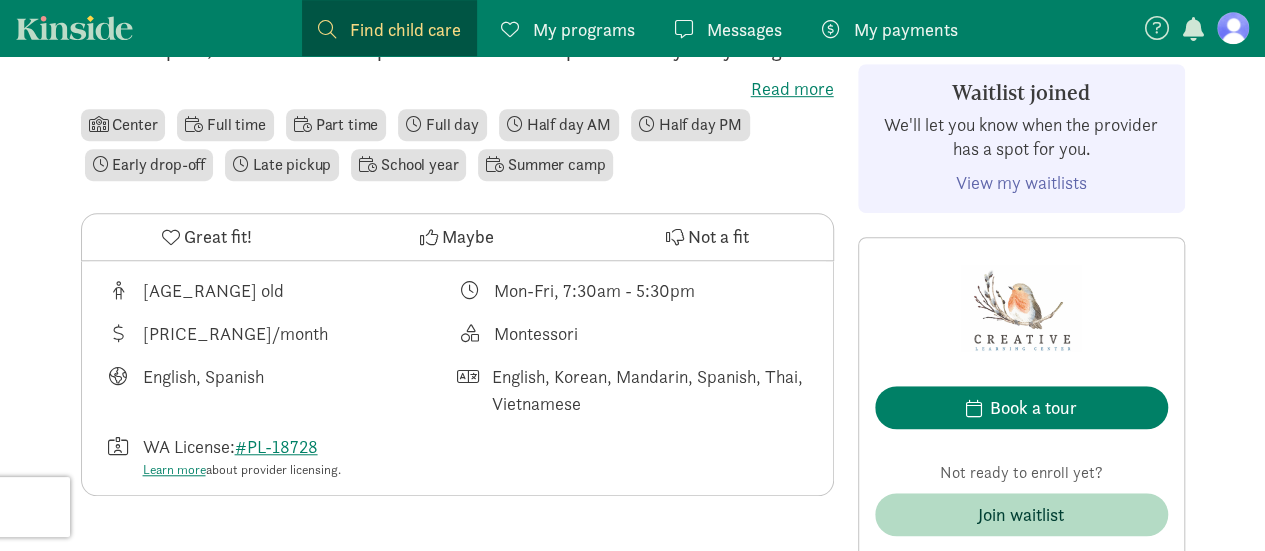 scroll, scrollTop: 700, scrollLeft: 0, axis: vertical 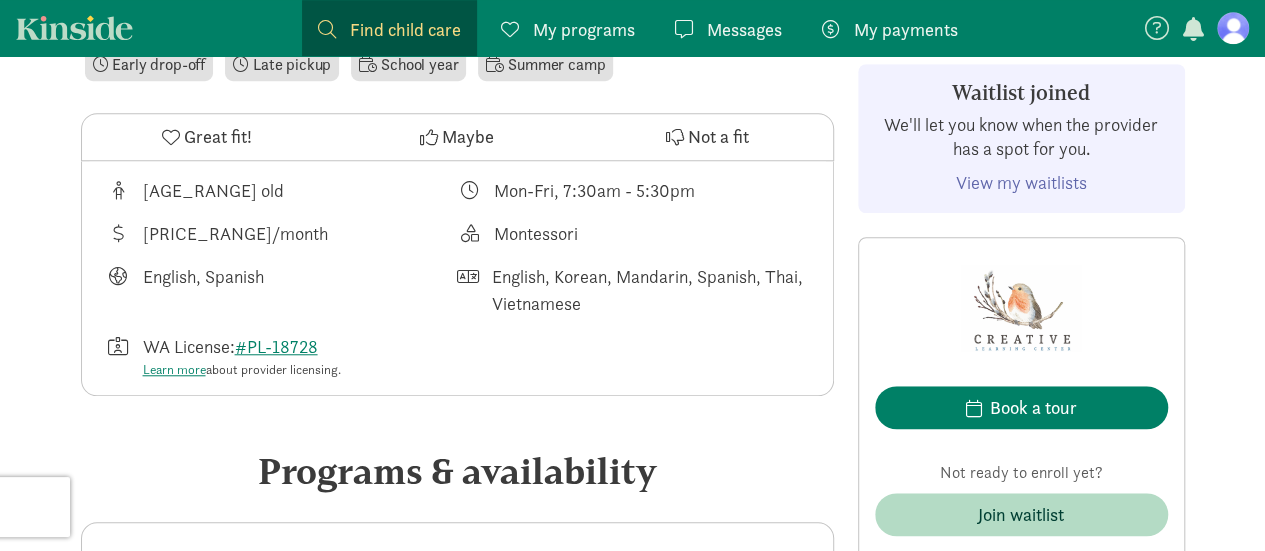 click at bounding box center (468, 276) 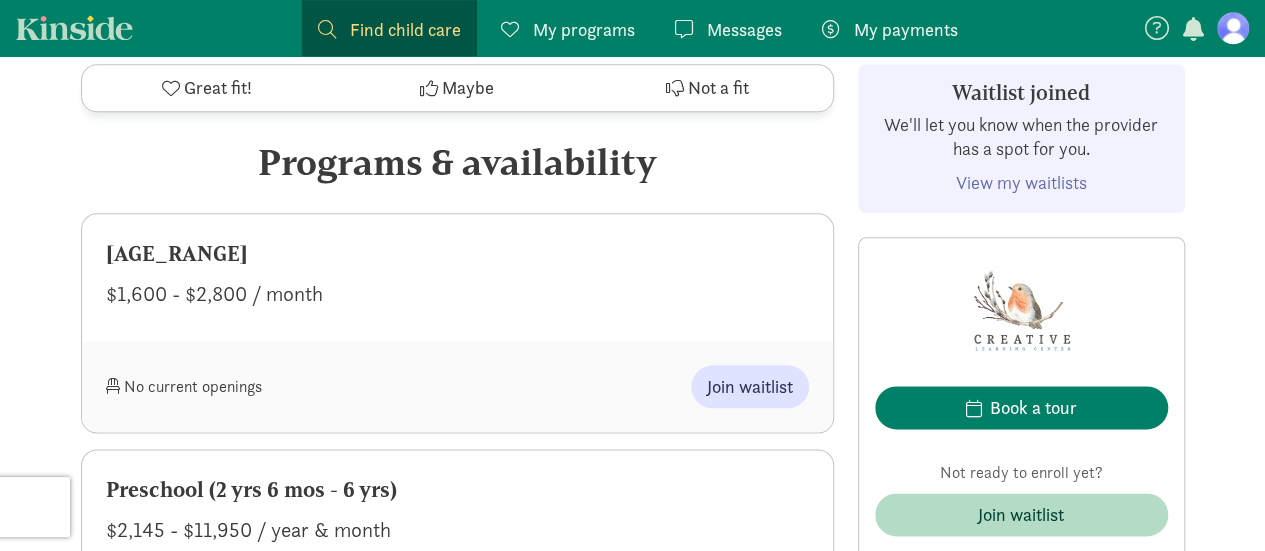 scroll, scrollTop: 1100, scrollLeft: 0, axis: vertical 